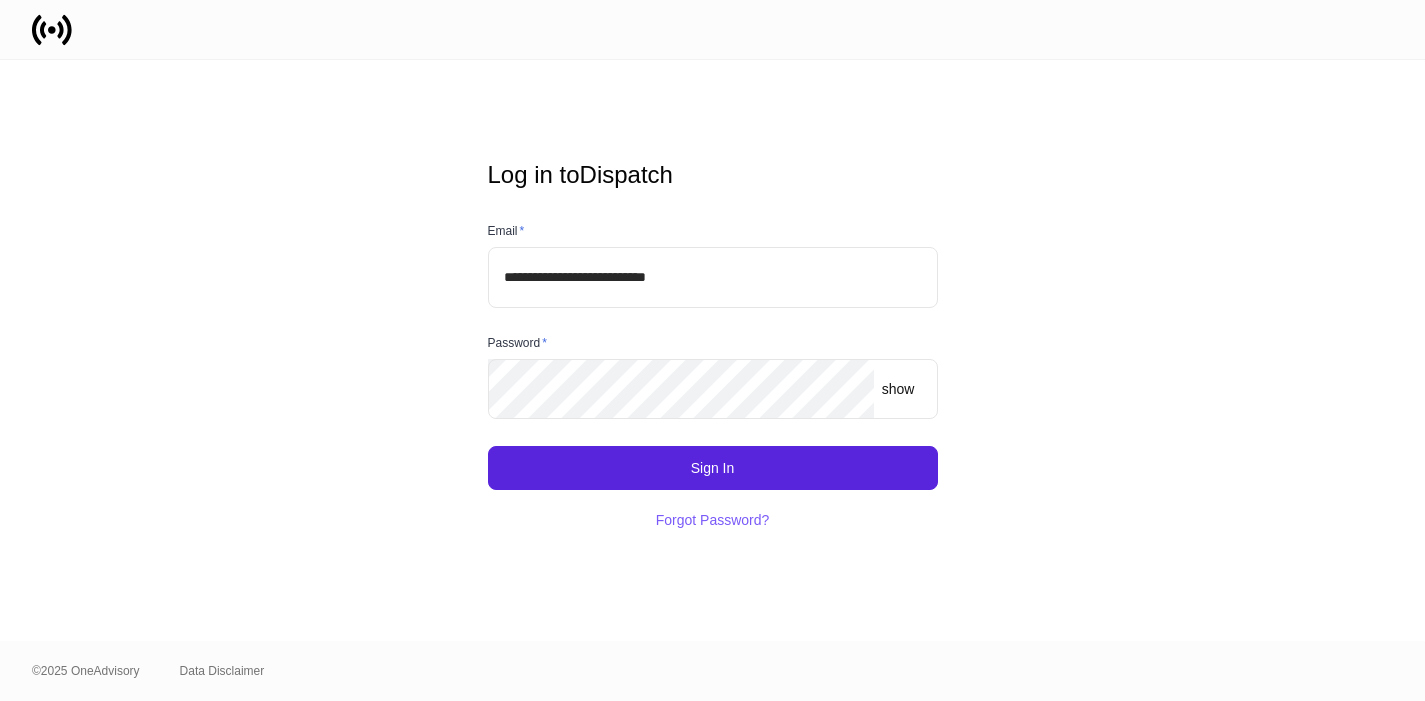 scroll, scrollTop: 0, scrollLeft: 0, axis: both 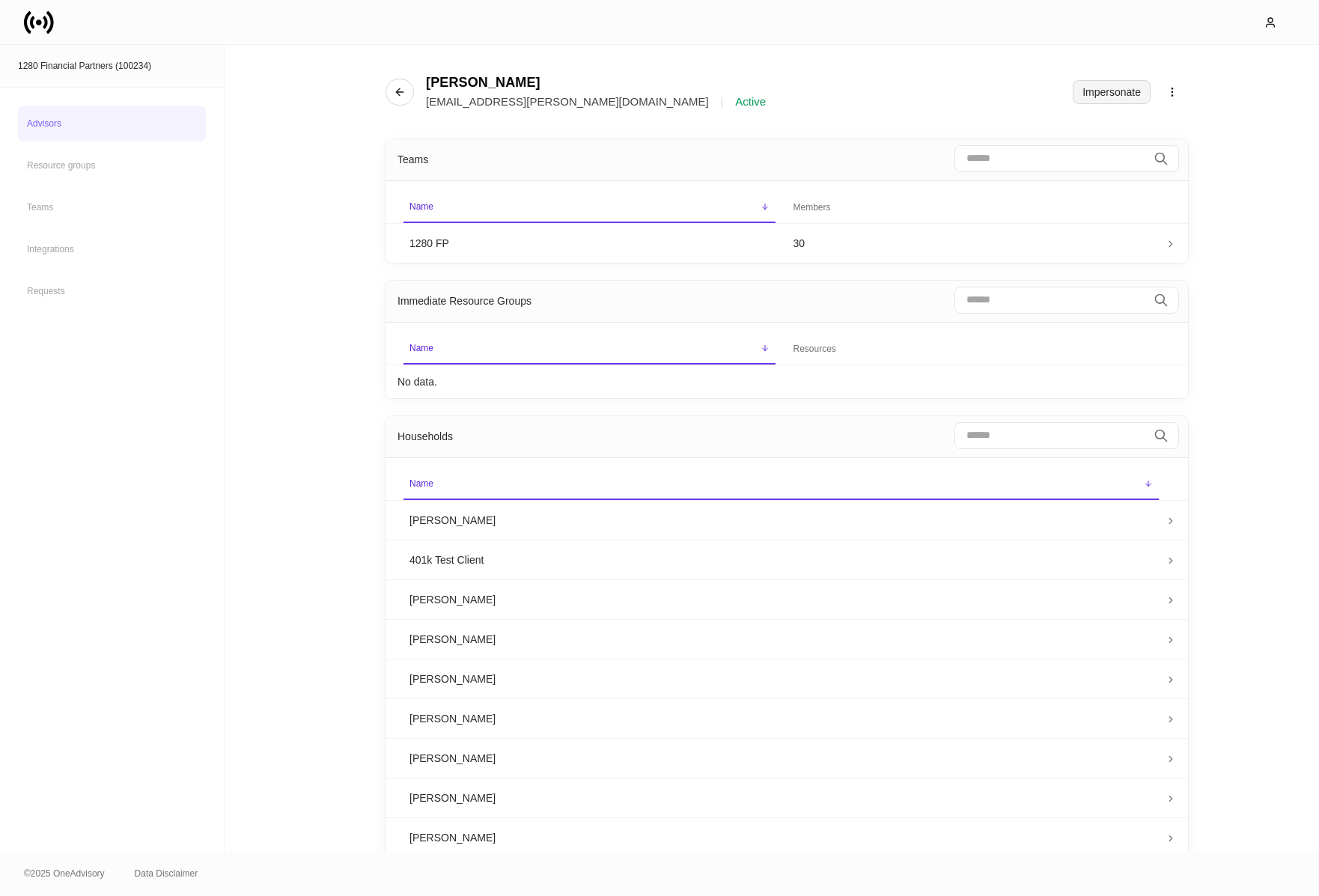 click on "Impersonate" at bounding box center [1112, 92] 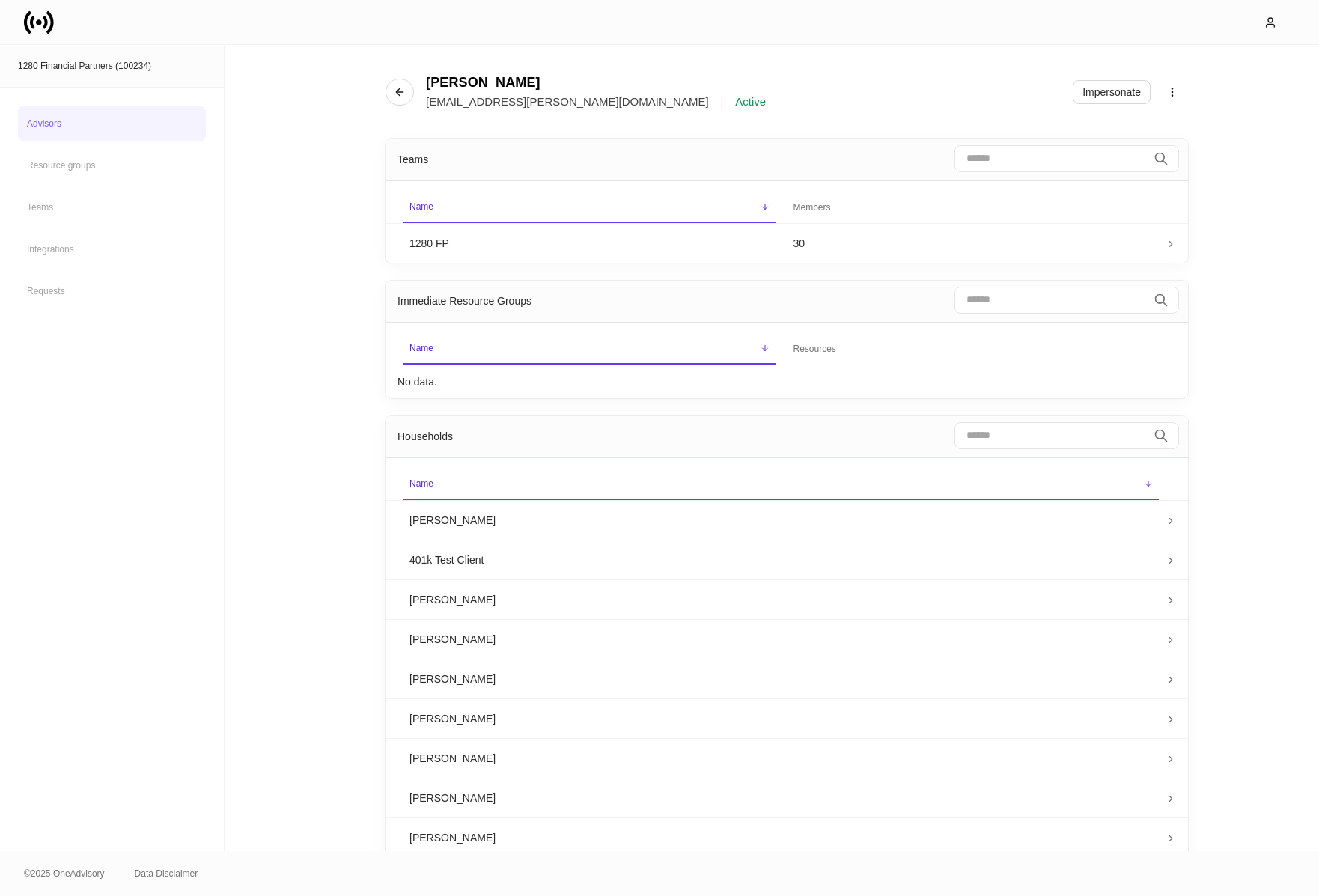 click on "©  2025   OneAdvisory Data Disclaimer" at bounding box center (660, 874) 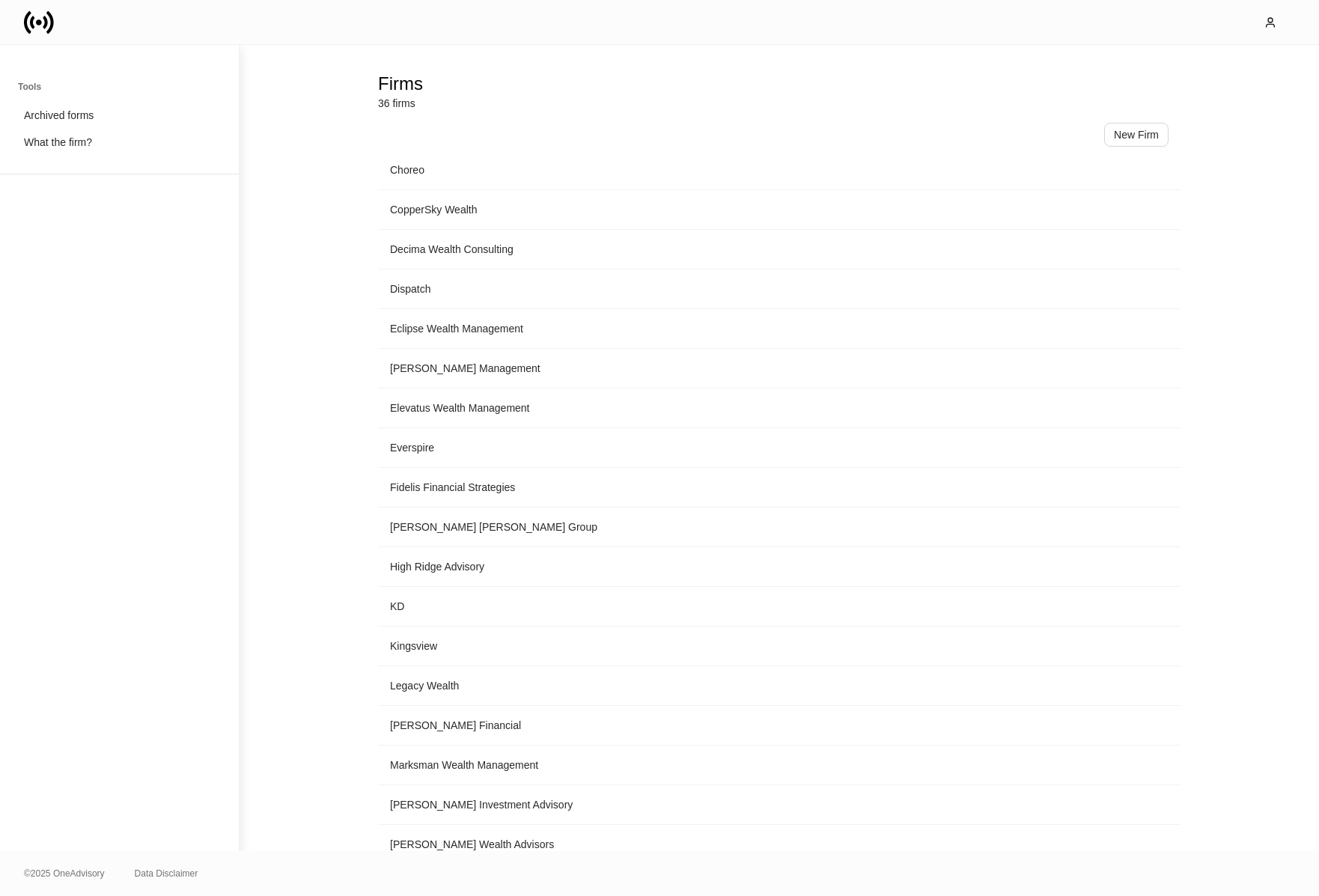 scroll, scrollTop: 778, scrollLeft: 0, axis: vertical 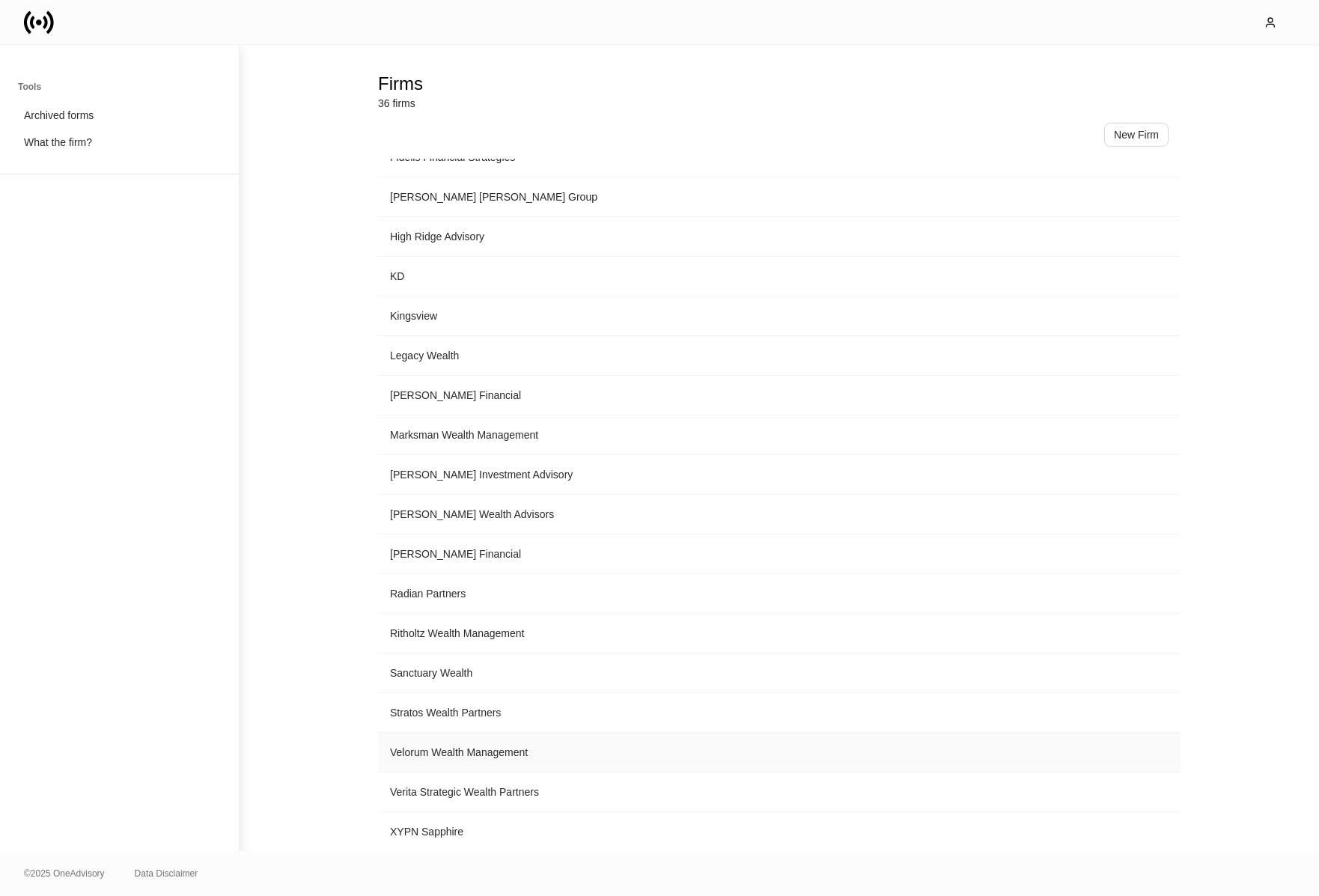 click on "Velorum Wealth Management" at bounding box center (779, 752) 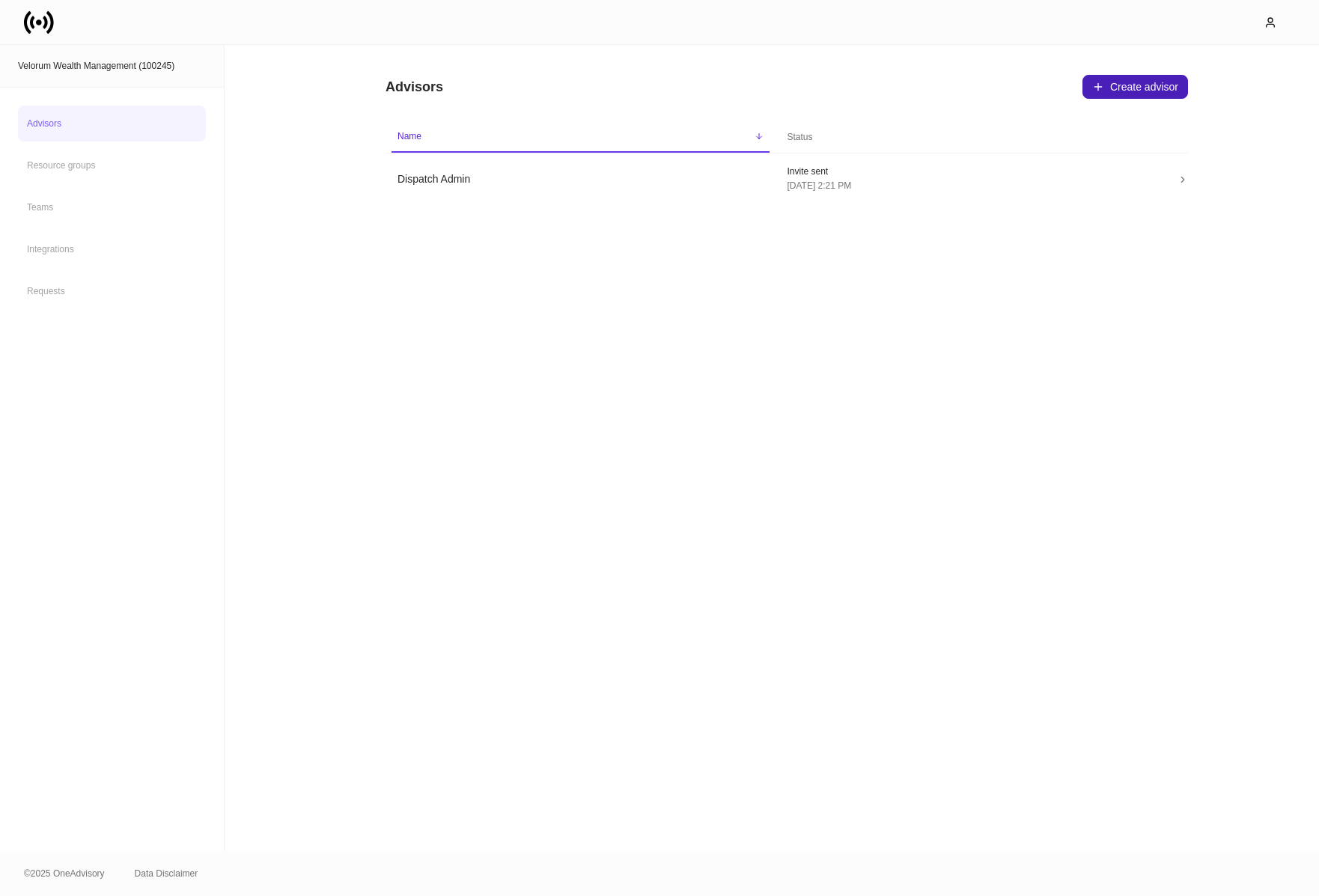 click on "Create advisor" at bounding box center (1135, 87) 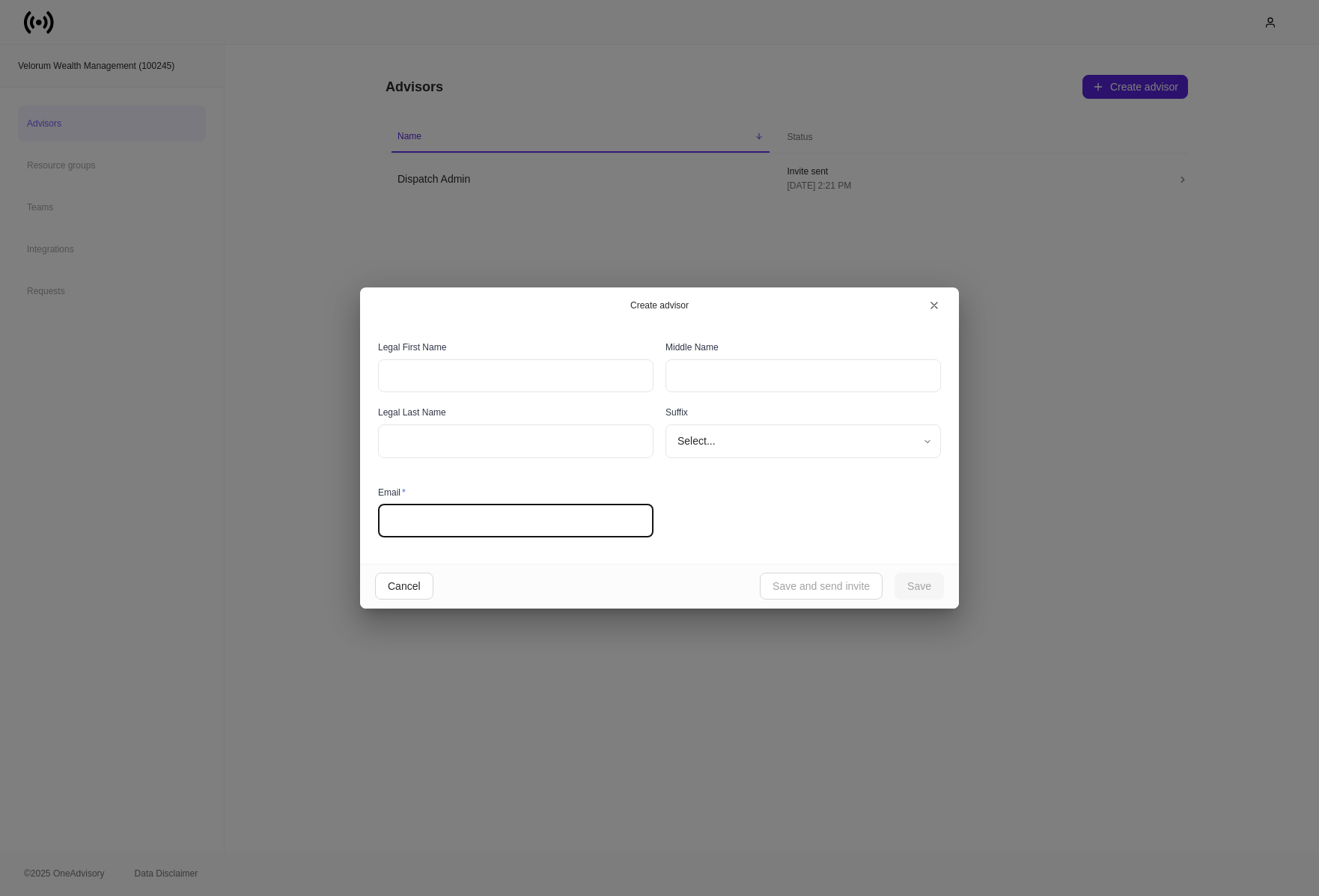 click at bounding box center (516, 521) 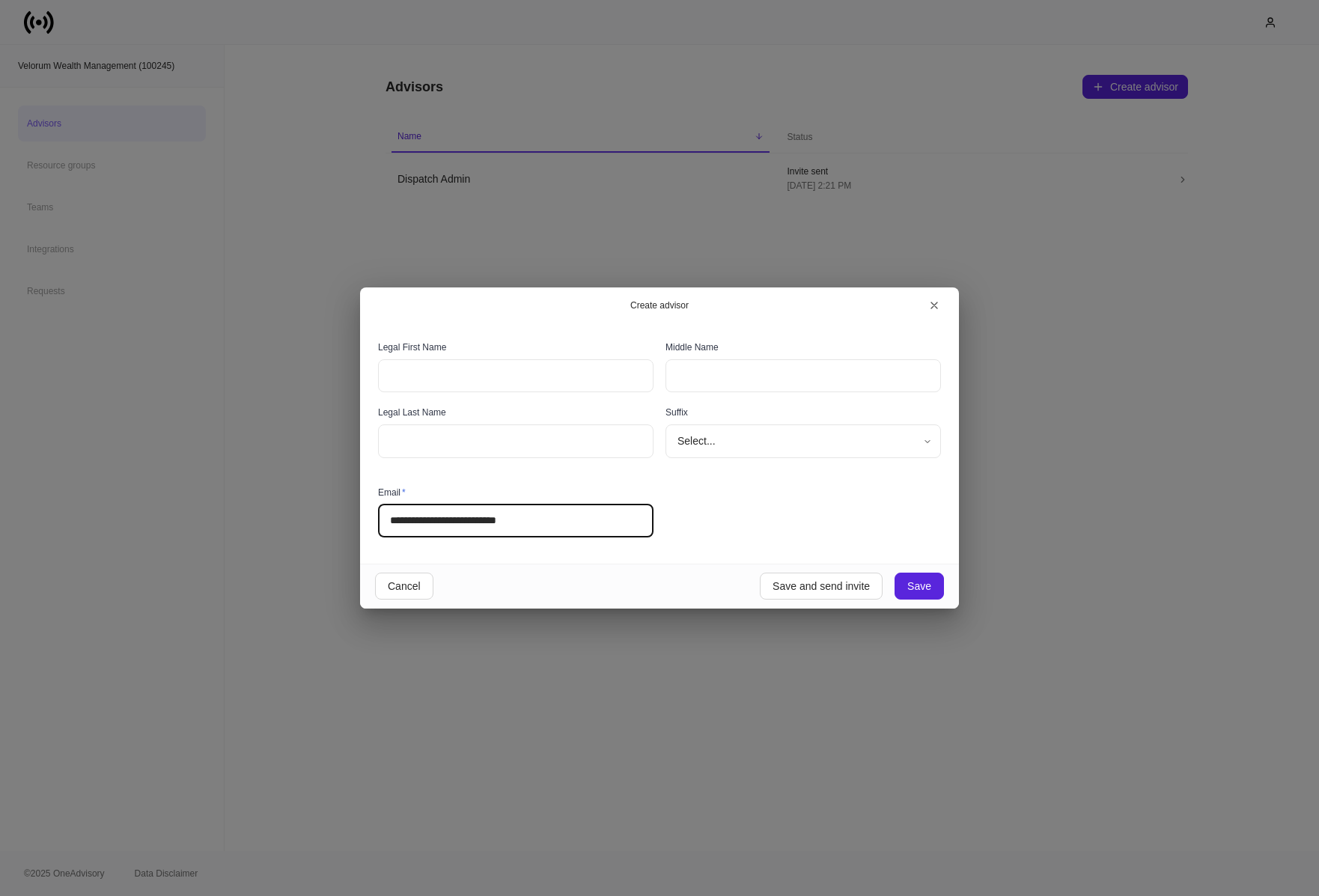 click on "**********" at bounding box center (516, 521) 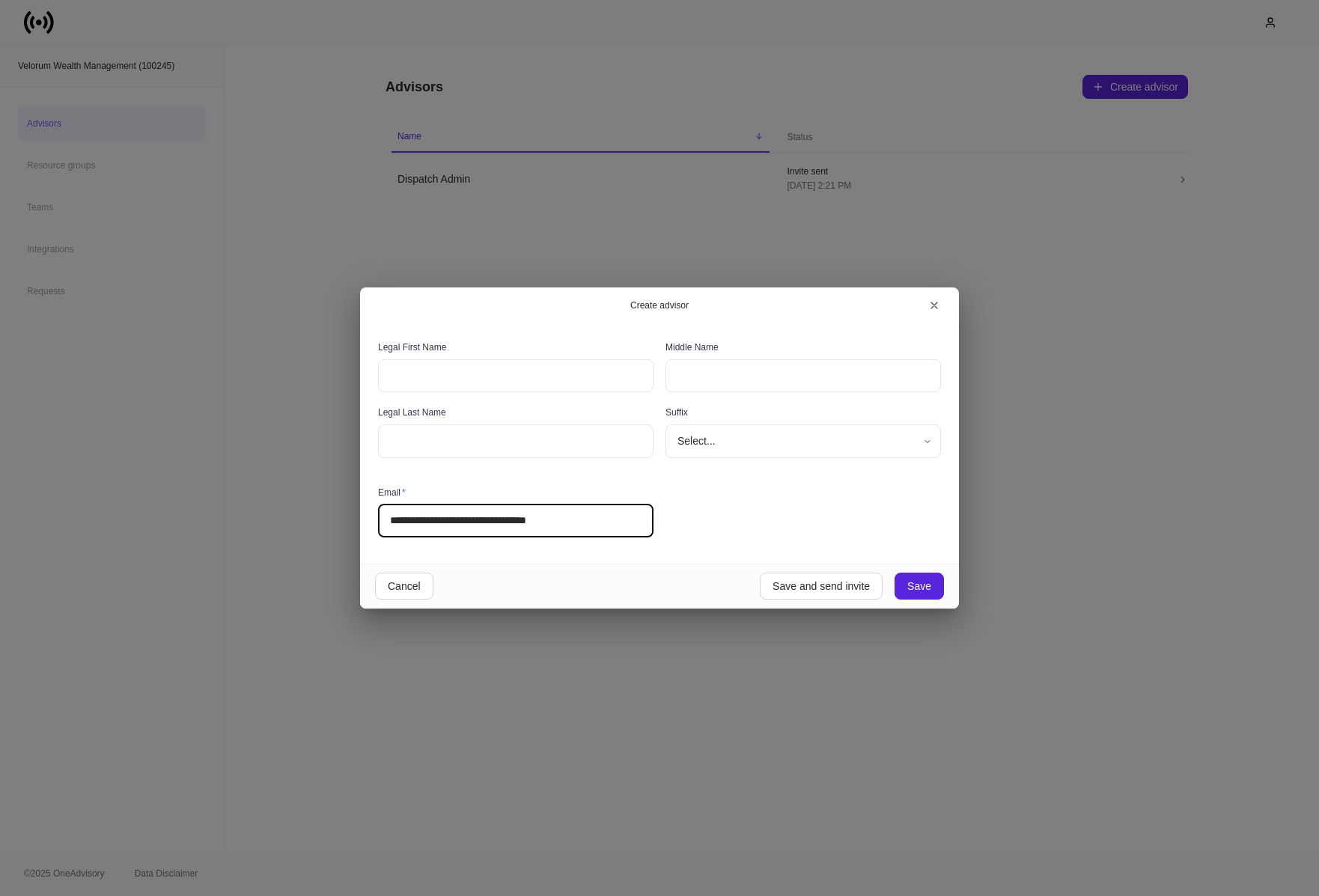 click on "**********" at bounding box center (516, 521) 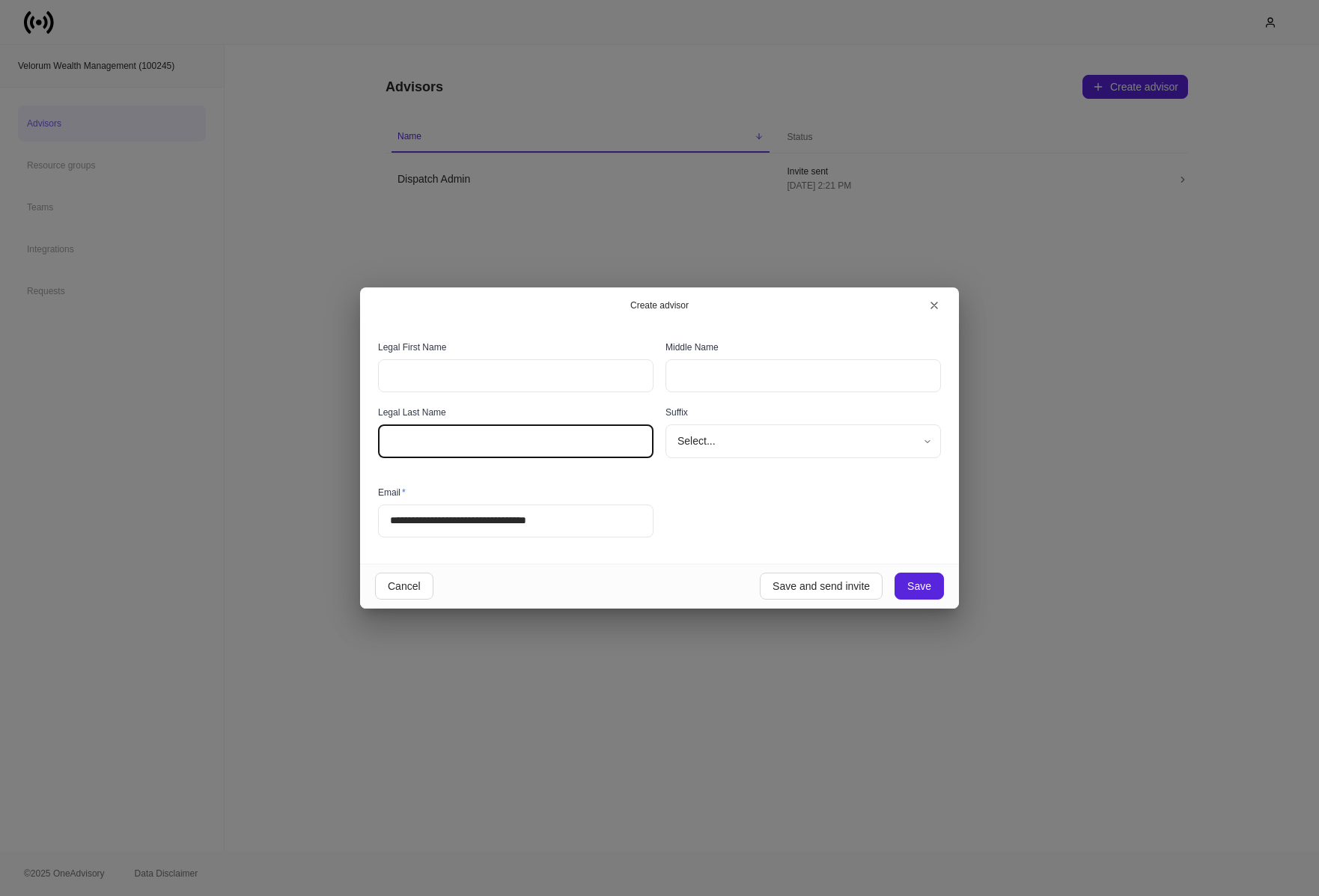click at bounding box center [516, 441] 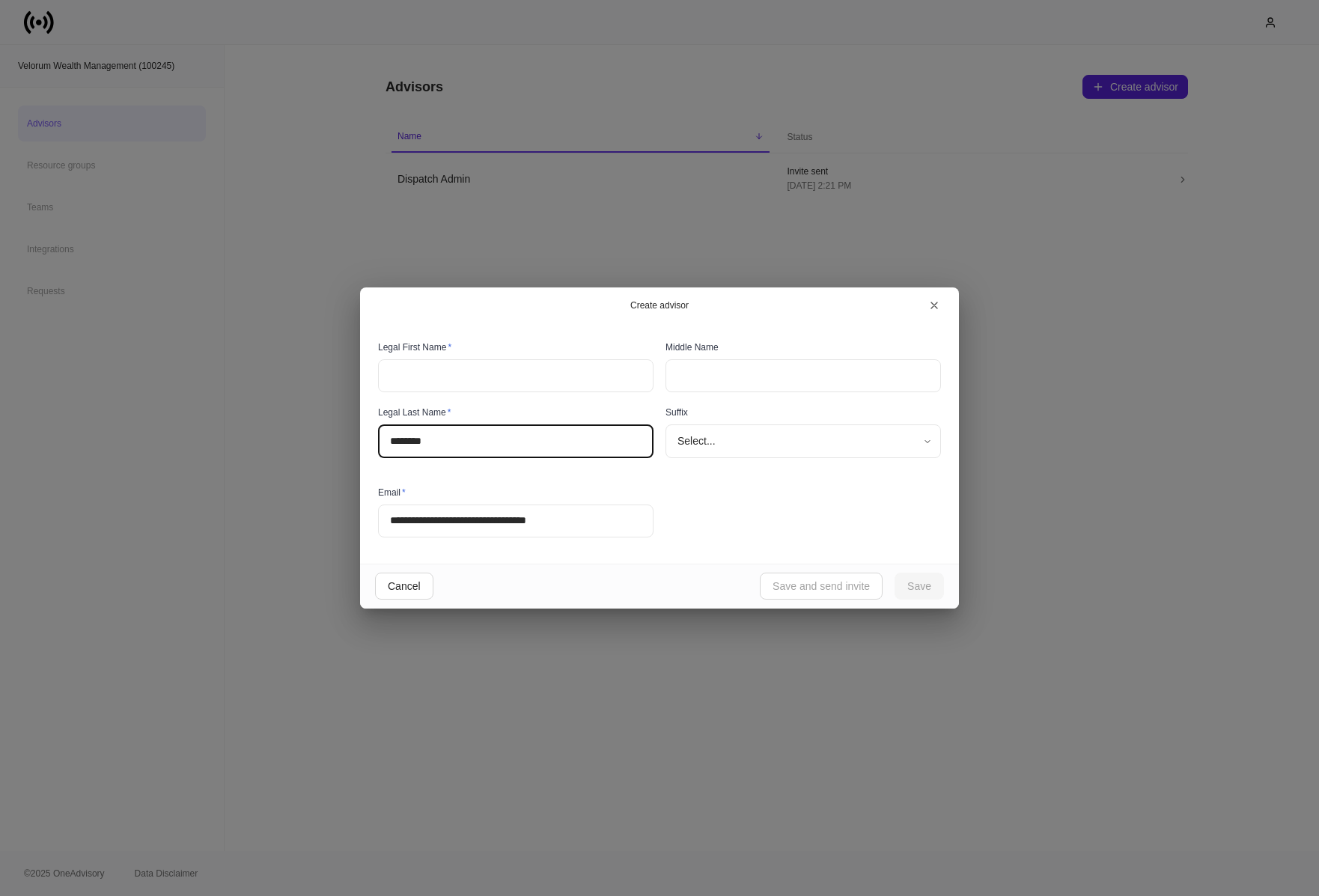 click on "********" at bounding box center [516, 441] 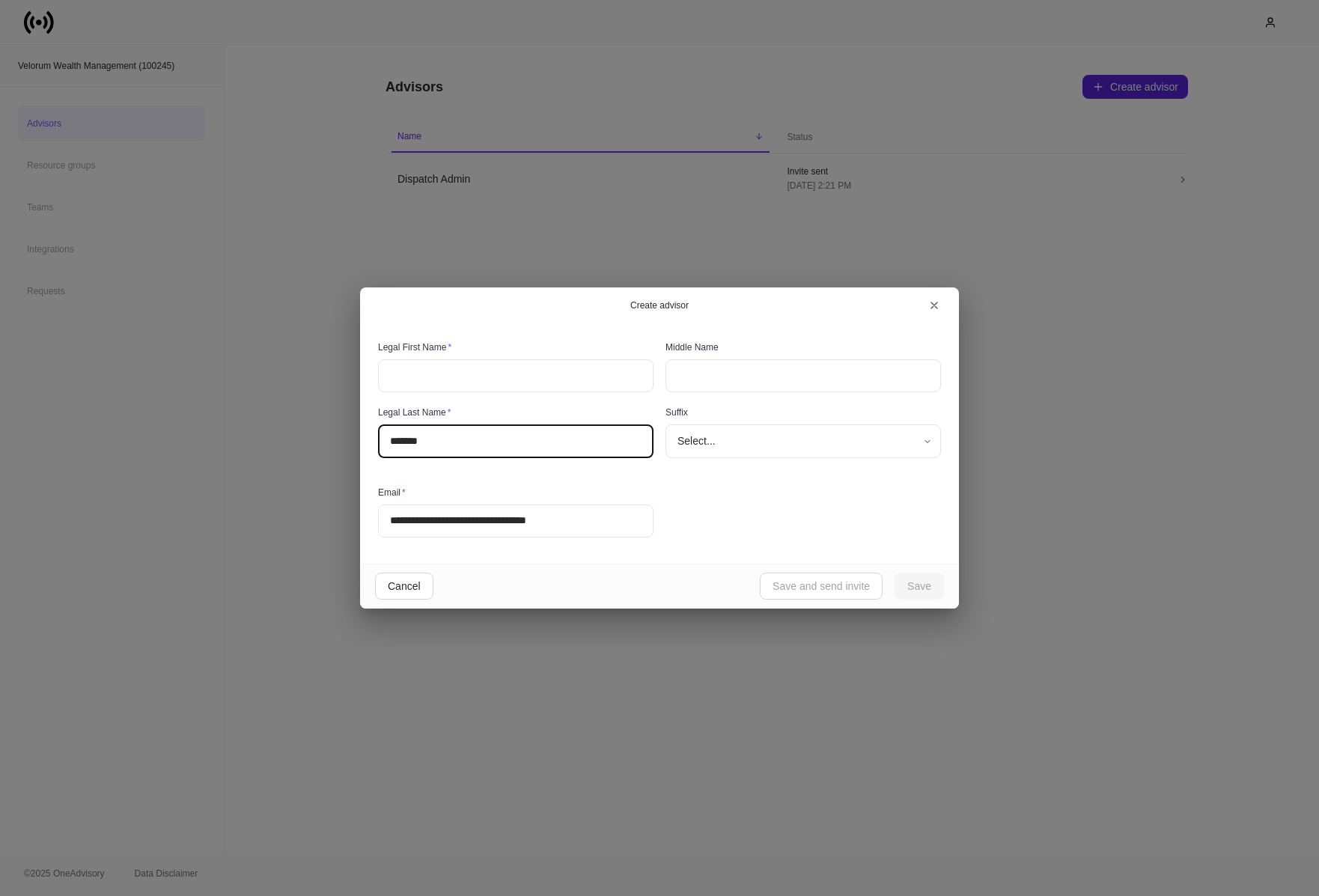 type on "*******" 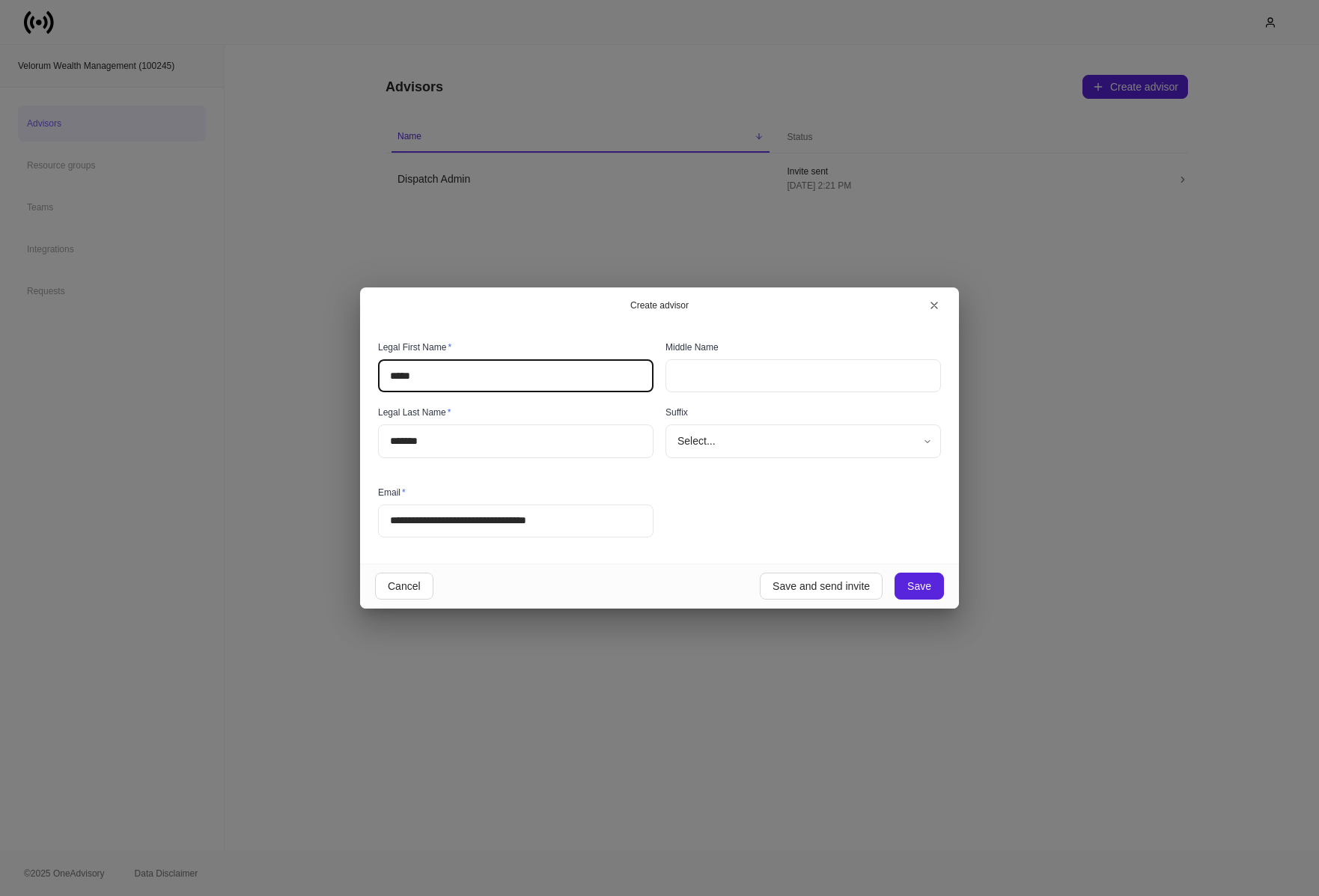 type on "*****" 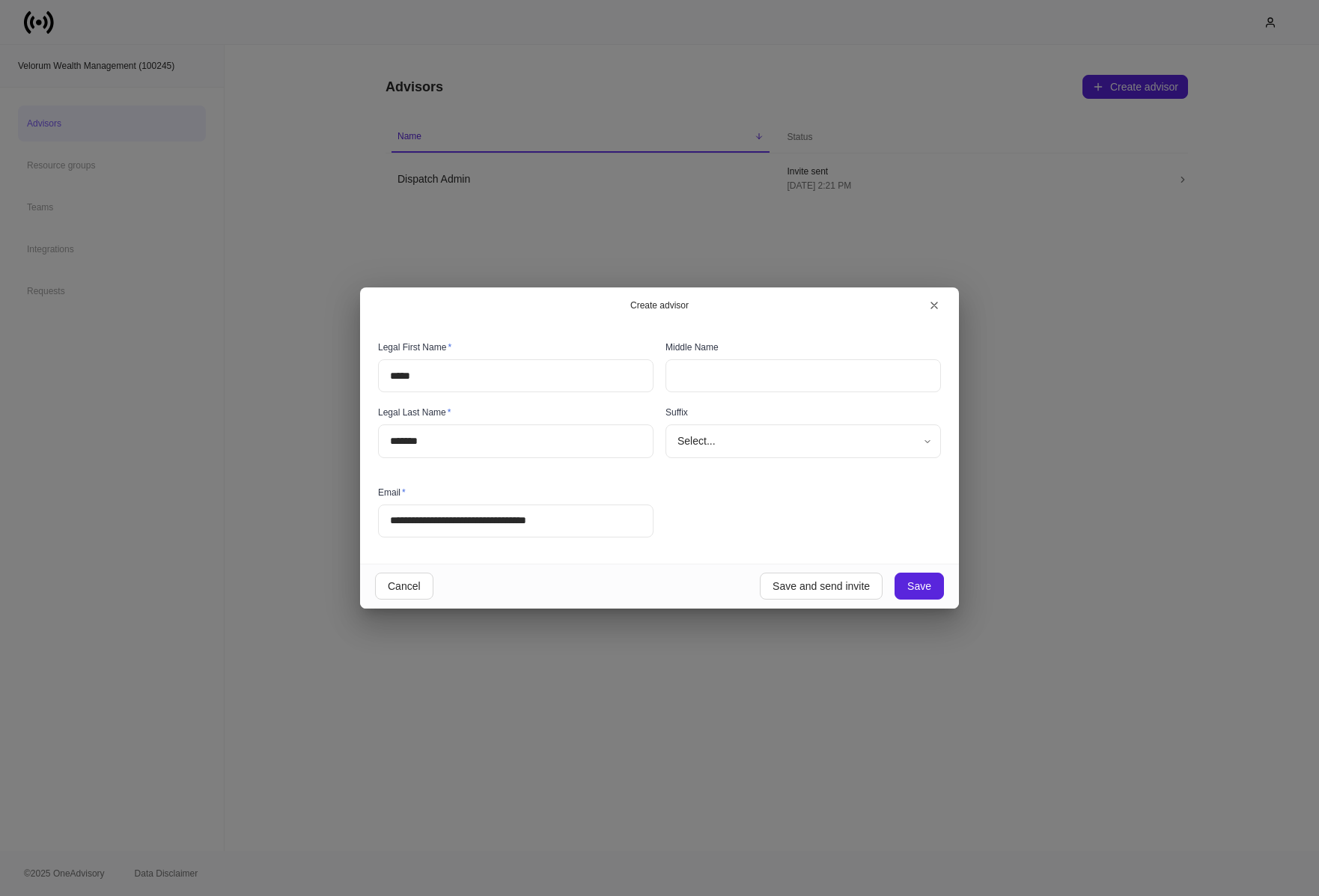 click on "Legal First Name *" at bounding box center [516, 350] 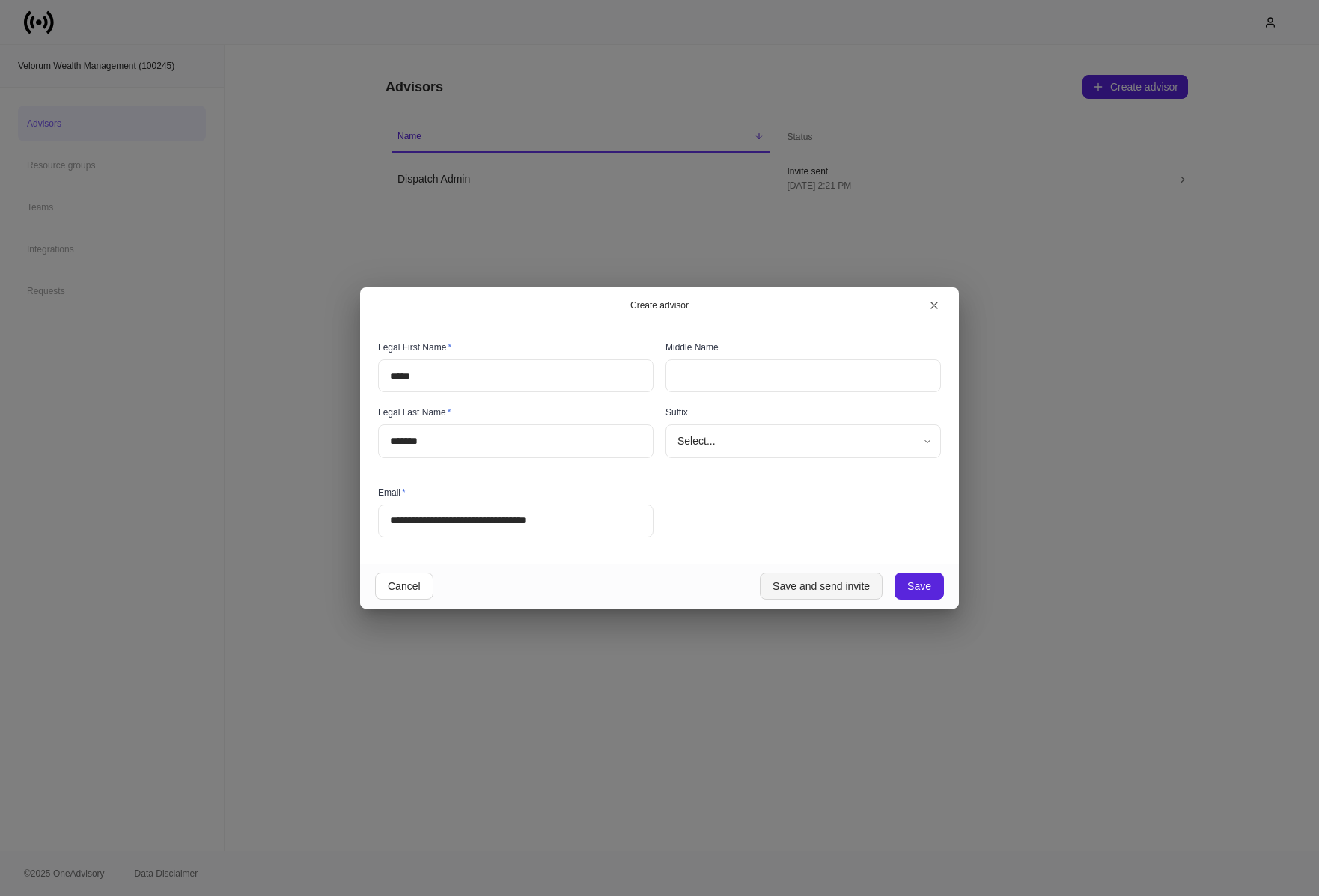 click on "Save and send invite" at bounding box center (821, 586) 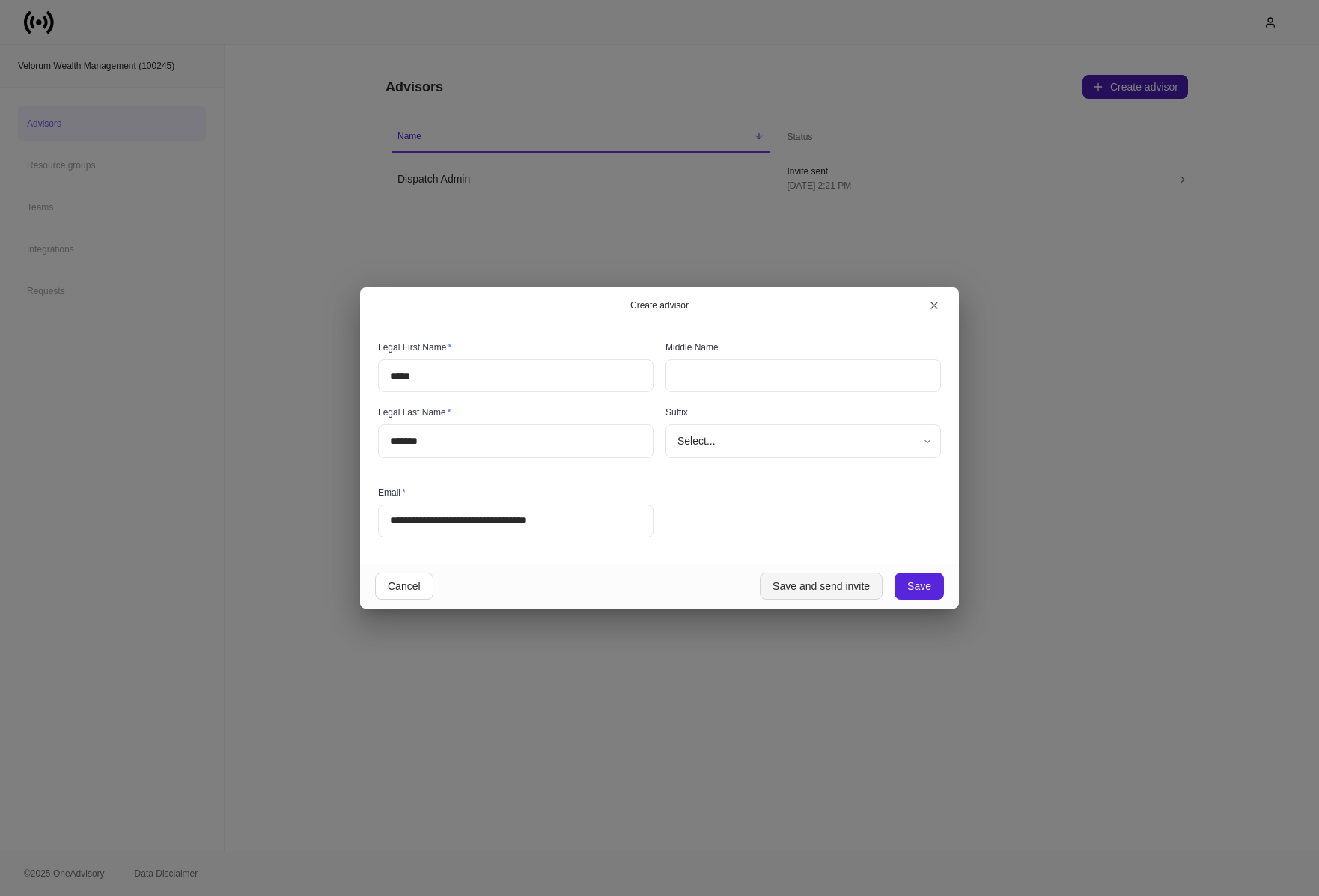 type 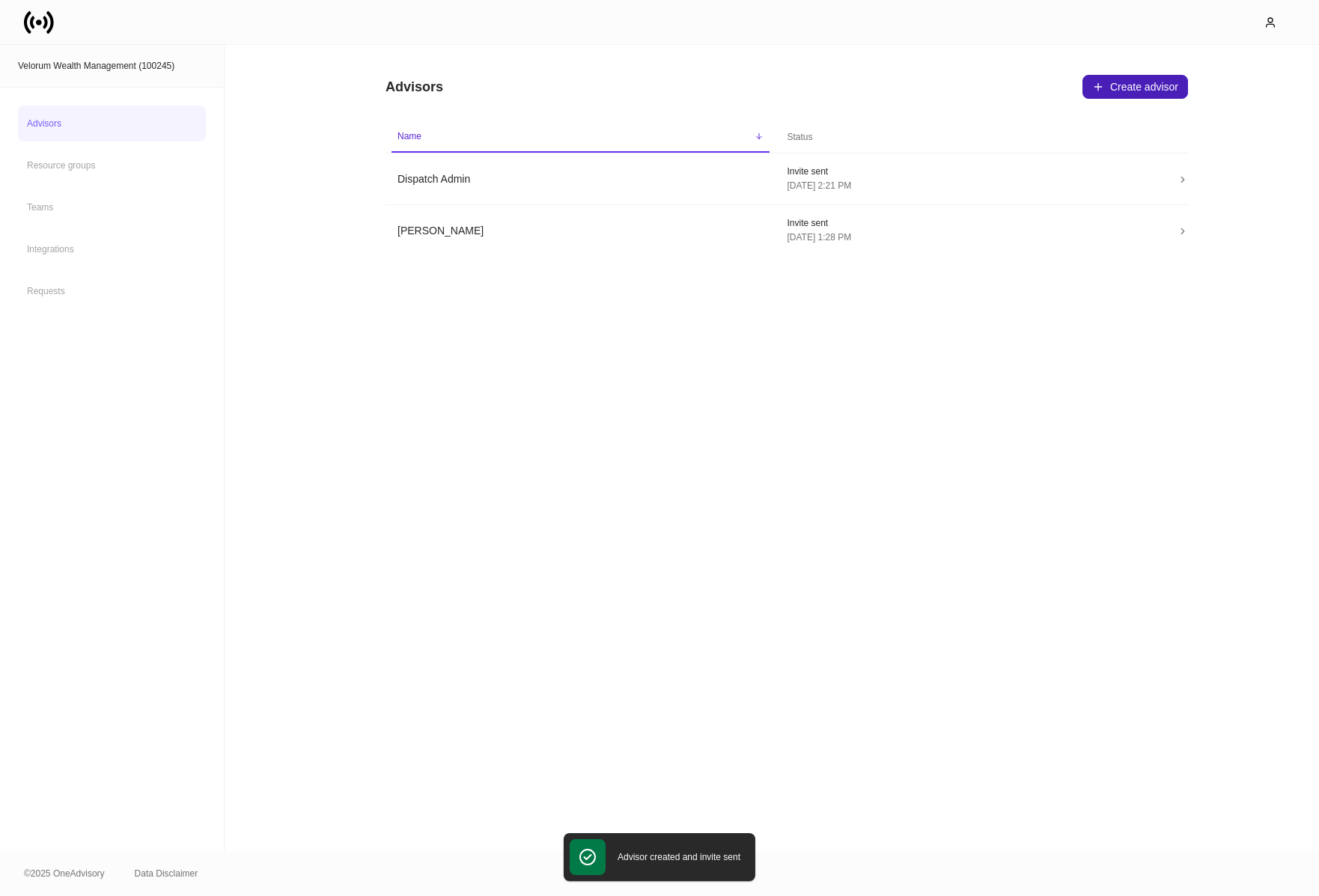 click on "Create advisor" at bounding box center [1135, 87] 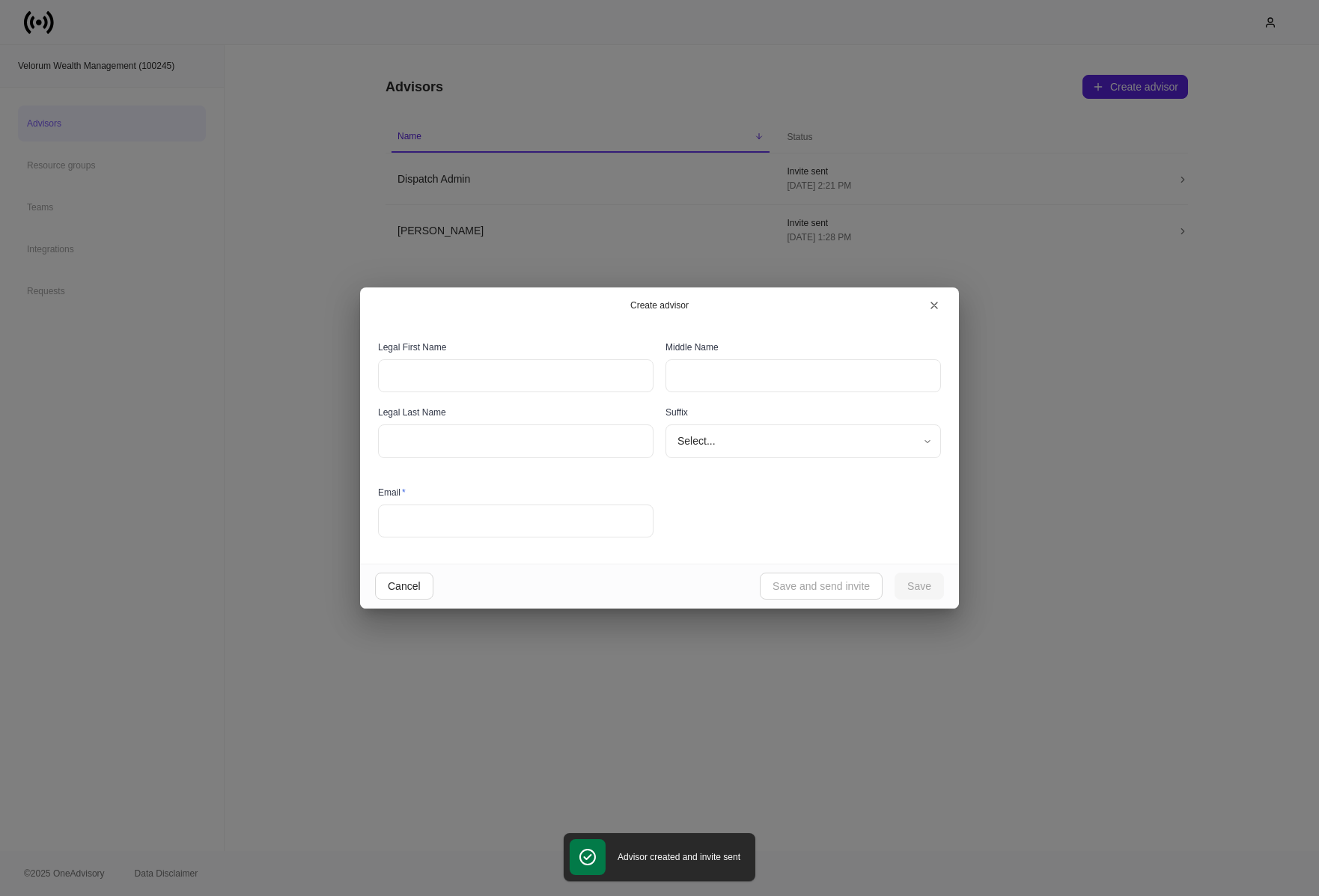 click at bounding box center [516, 521] 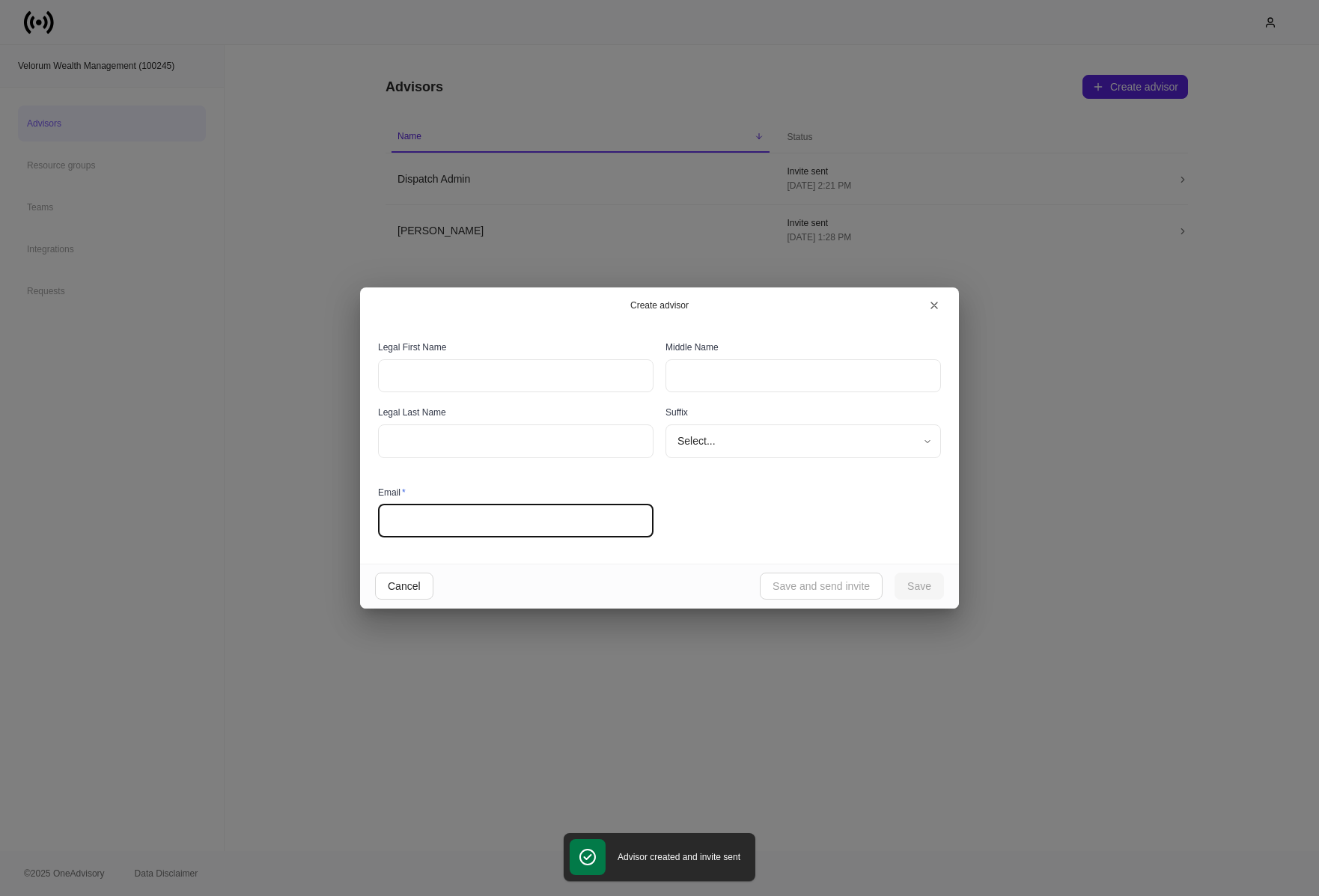 click at bounding box center (516, 521) 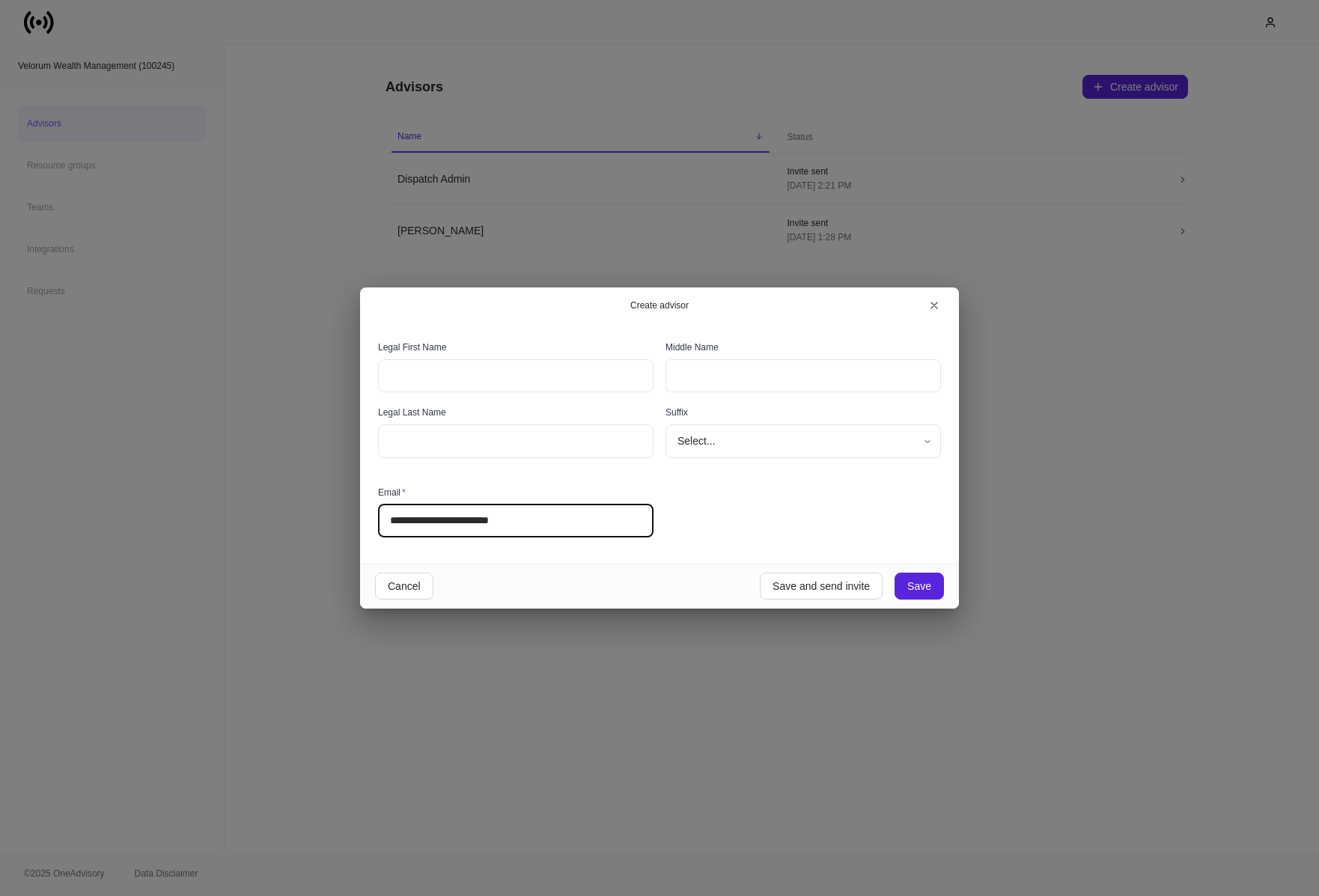 click on "**********" at bounding box center (516, 521) 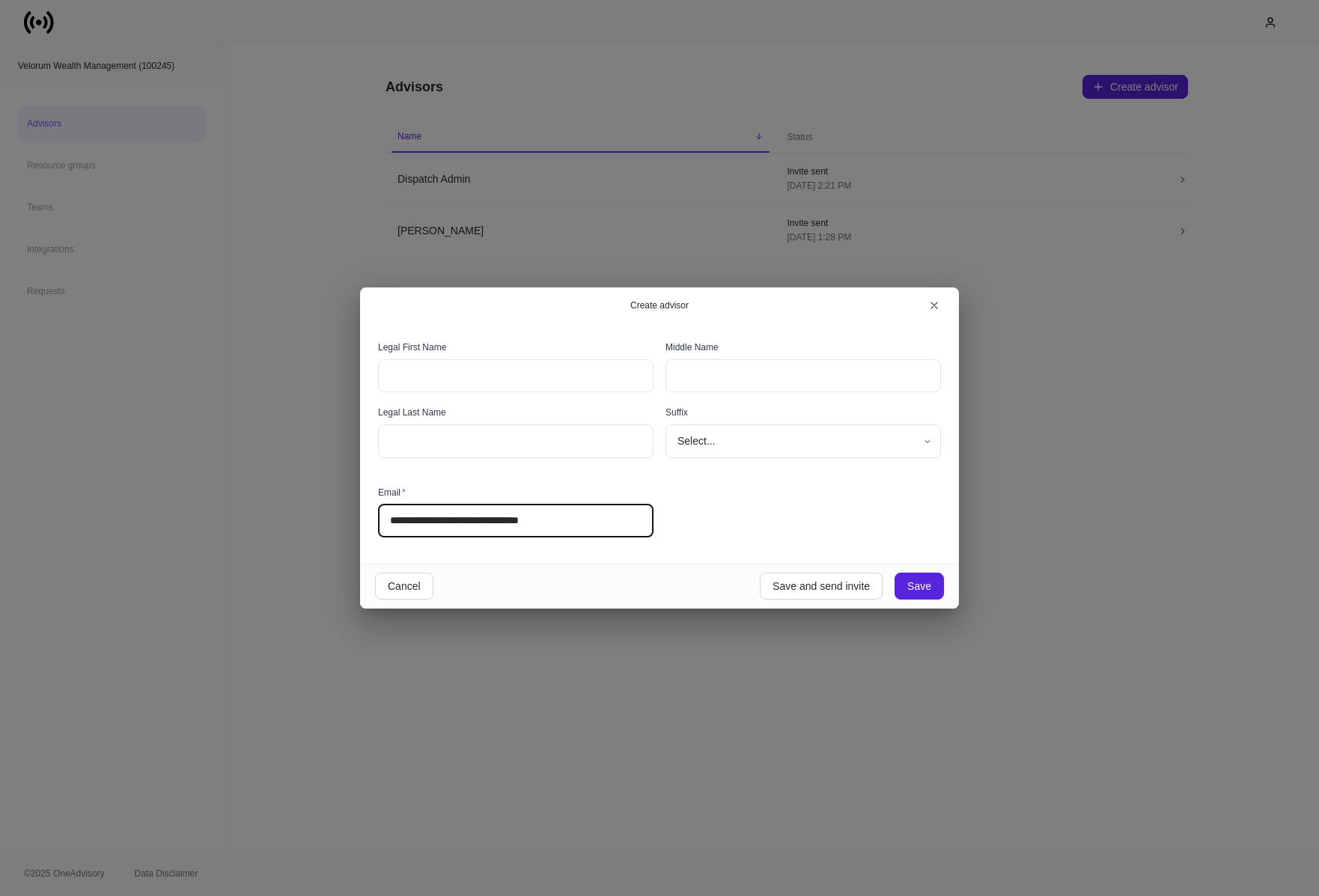 type on "**********" 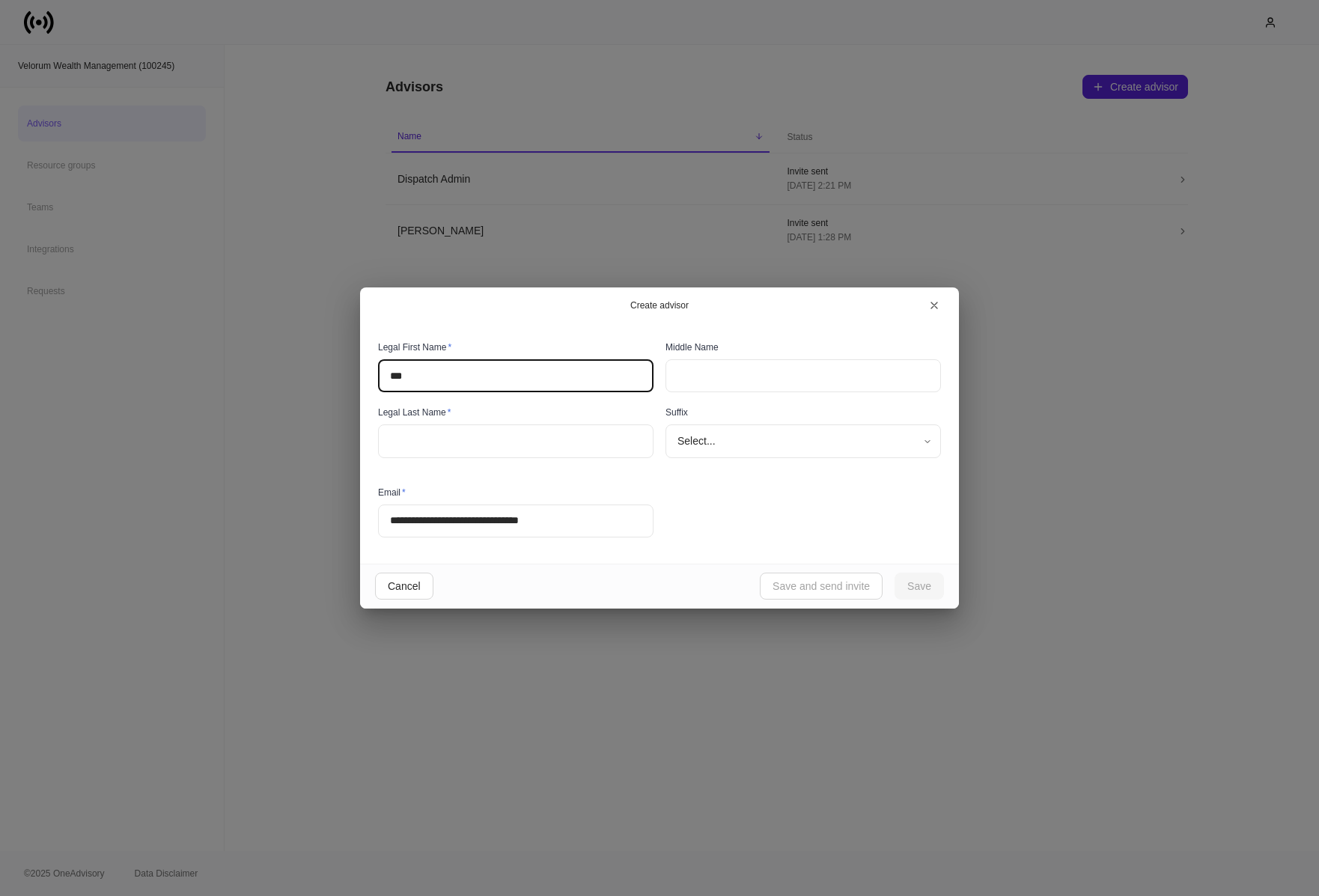 type on "***" 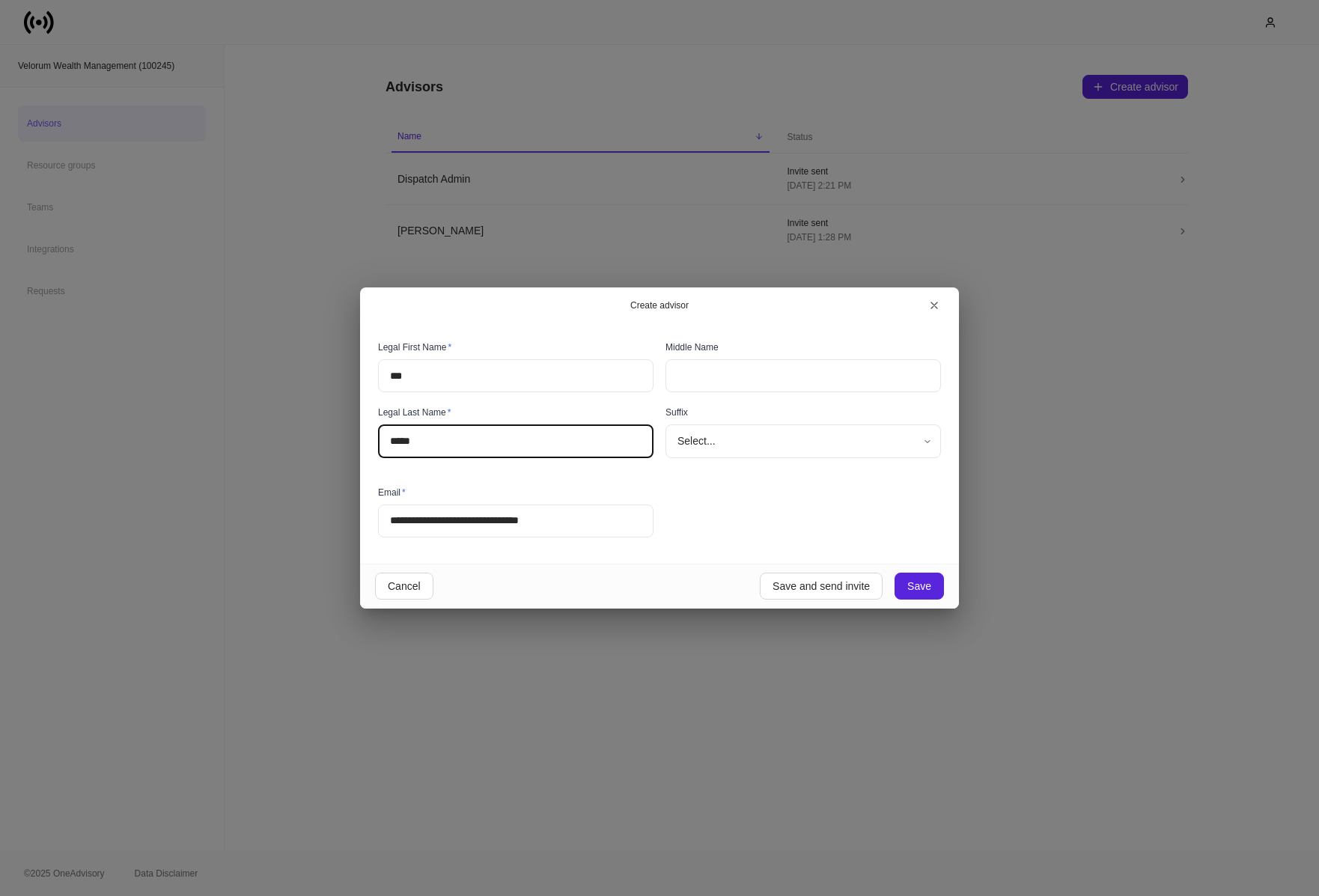 type on "*****" 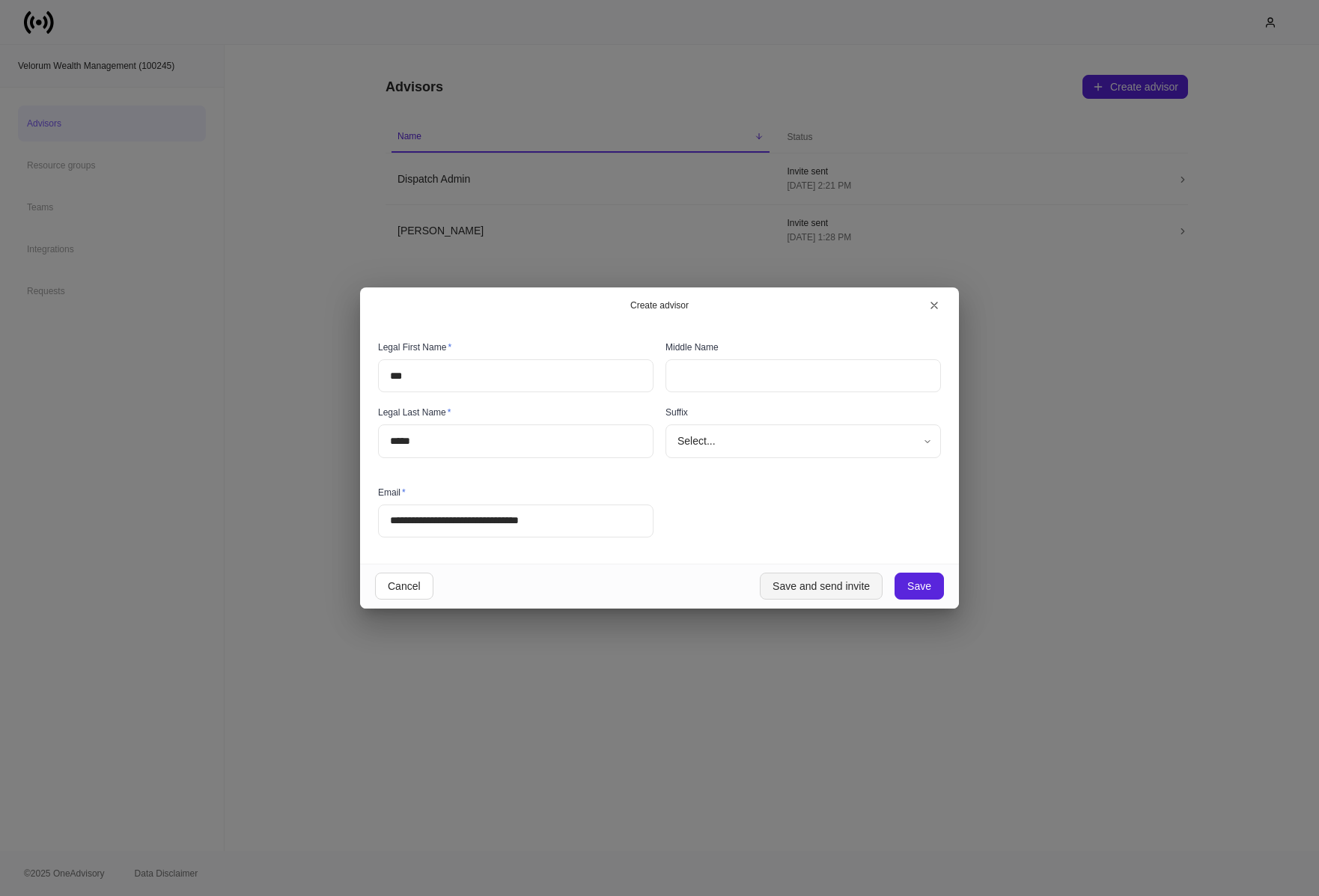 click on "Save and send invite" at bounding box center [821, 586] 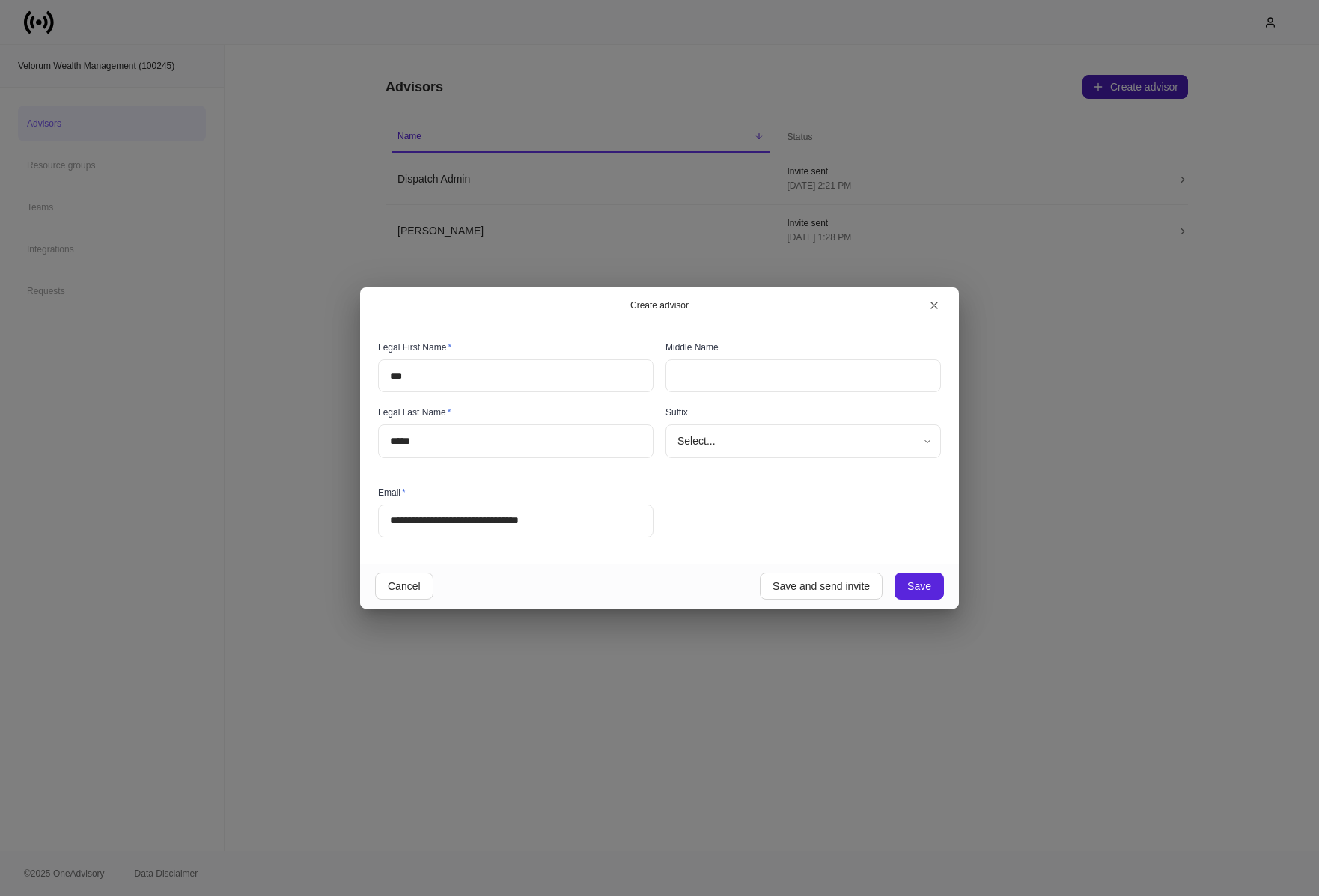 type 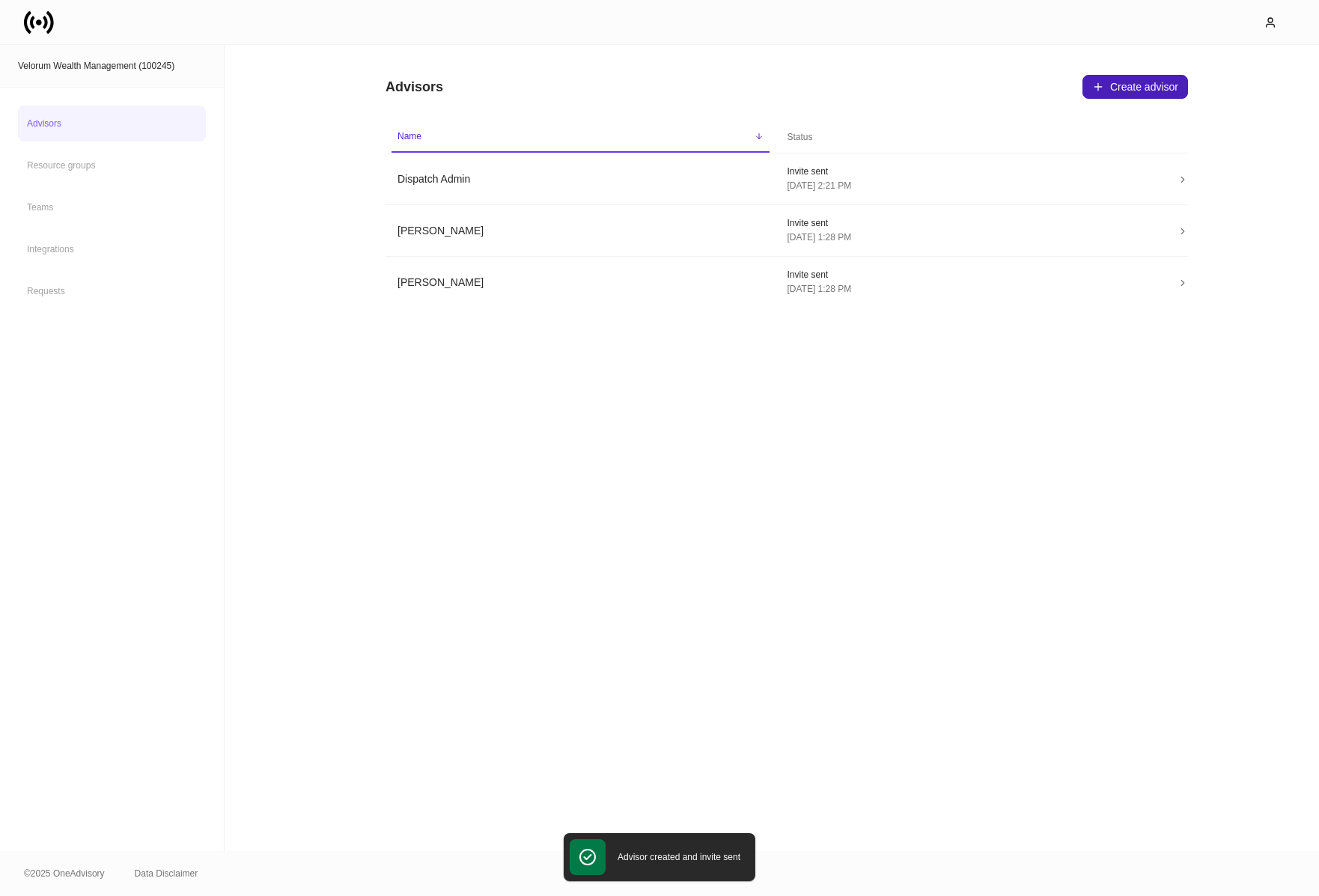 click on "Create advisor" at bounding box center (1135, 87) 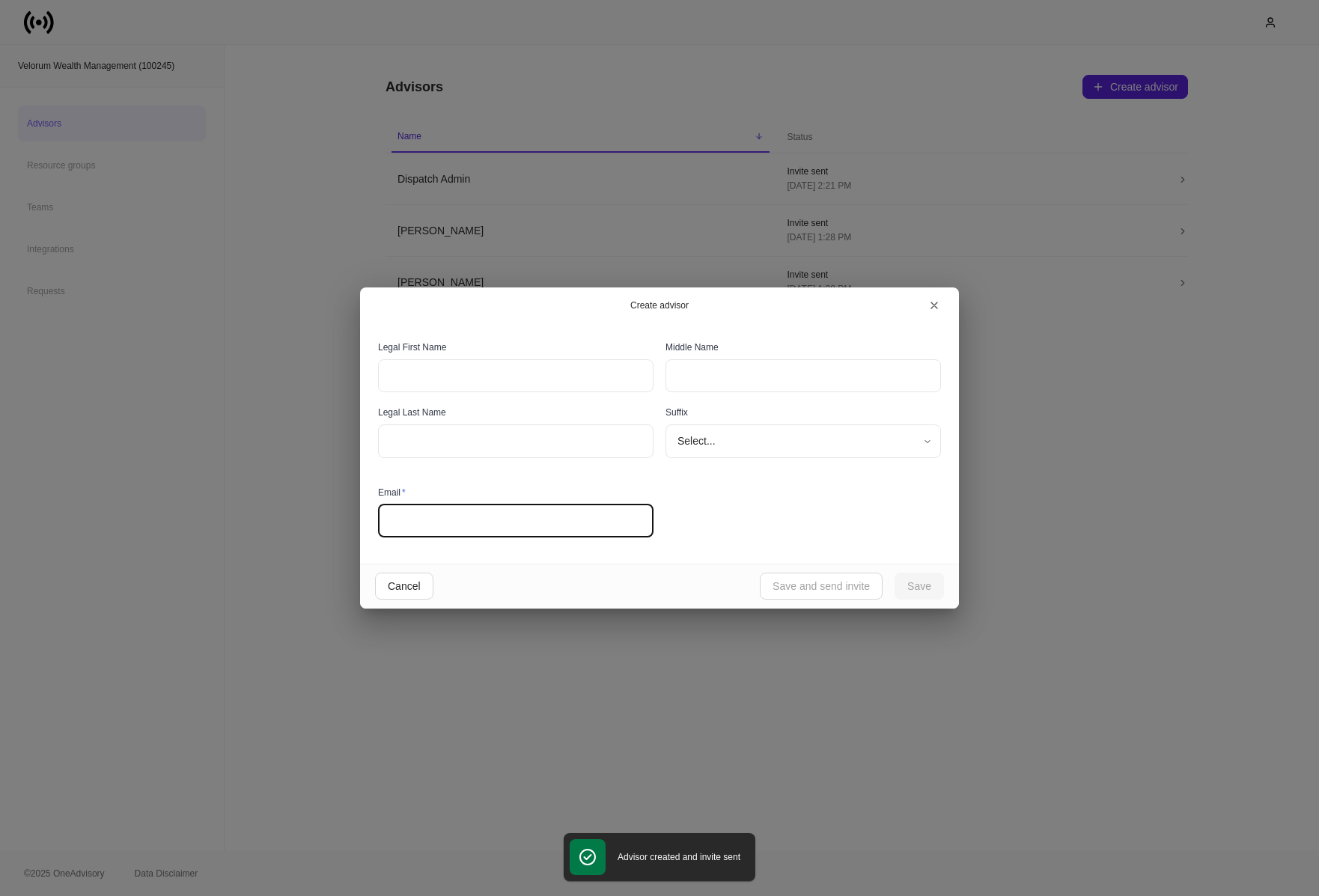 click at bounding box center (516, 521) 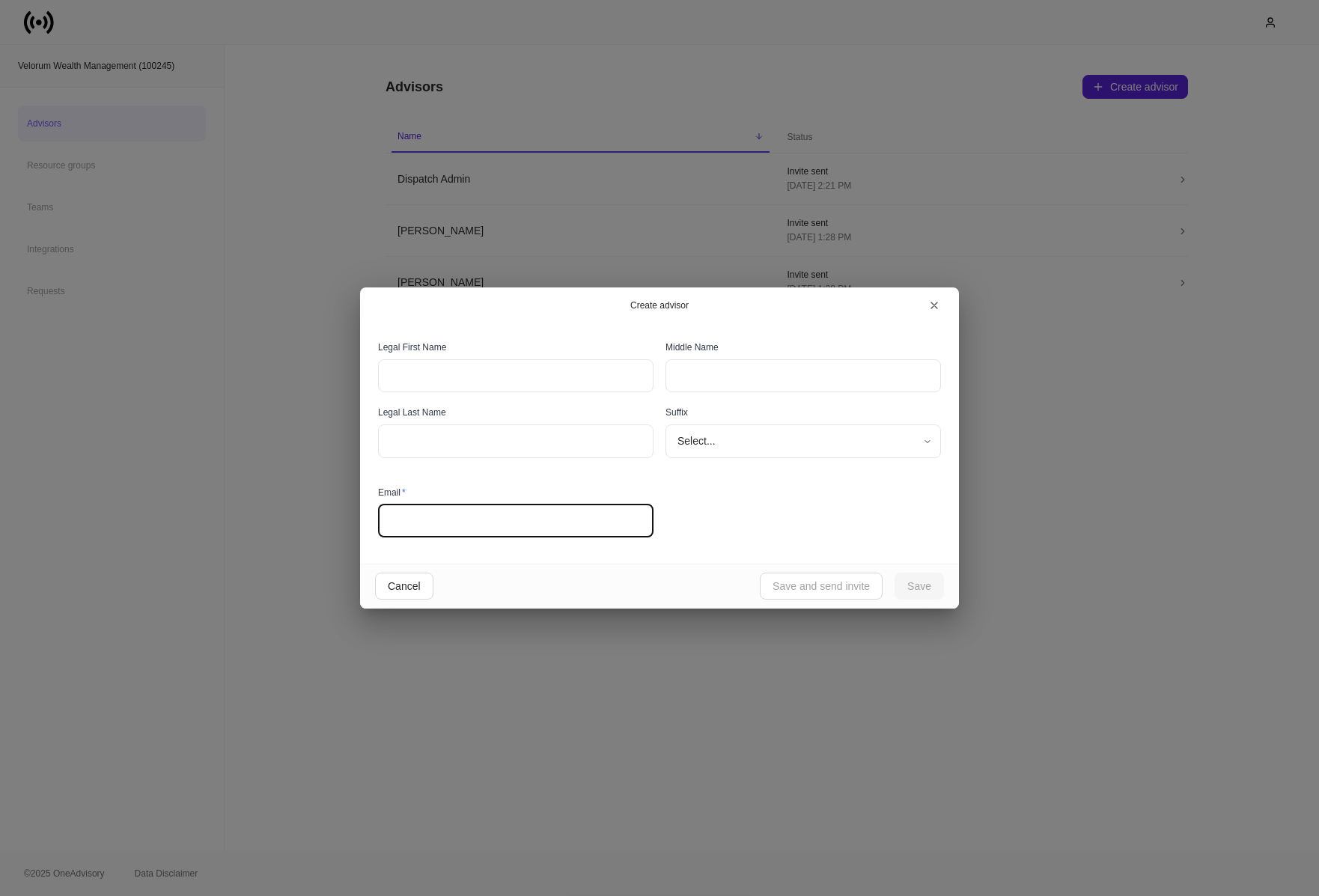 paste on "**********" 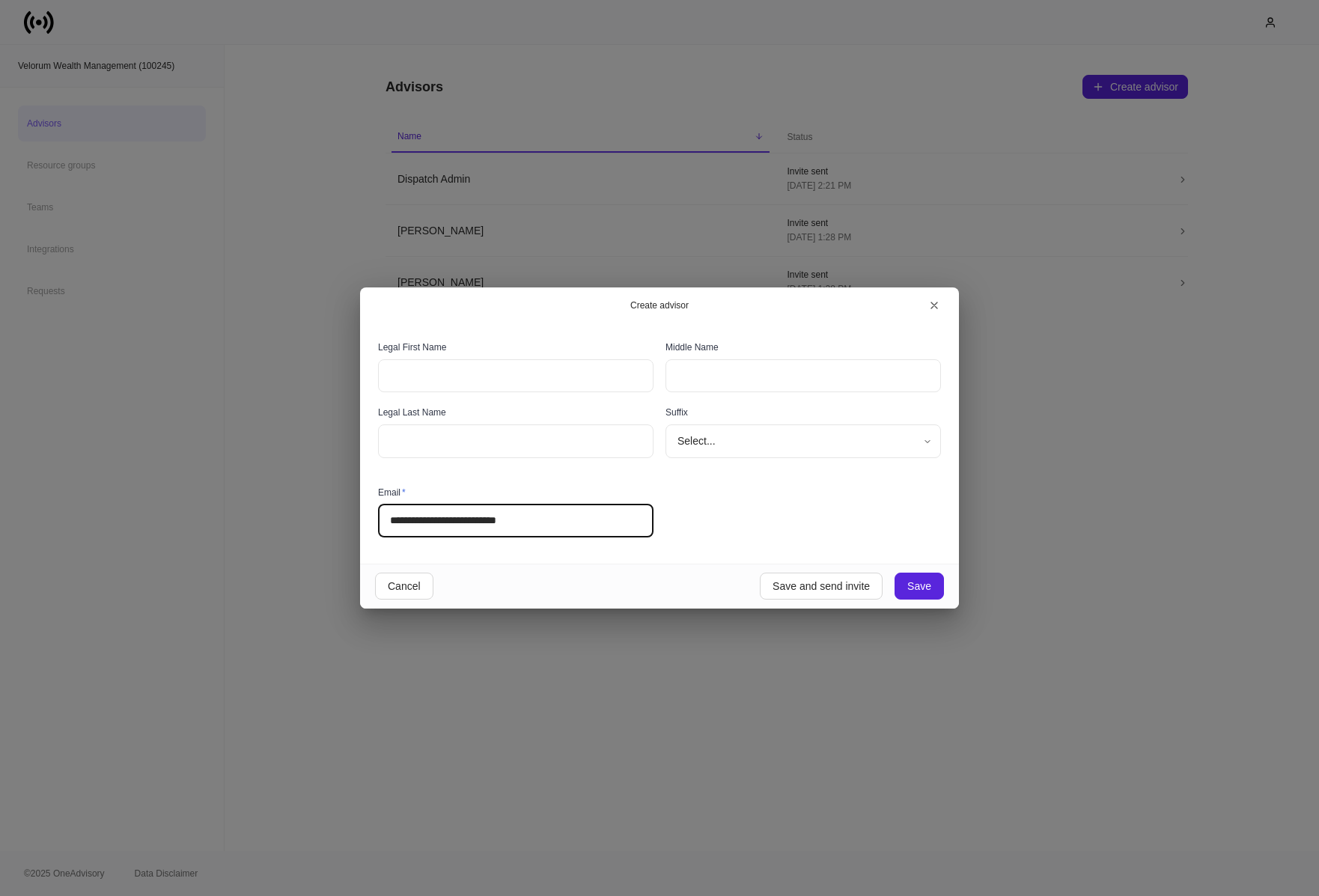 click on "**********" at bounding box center (516, 521) 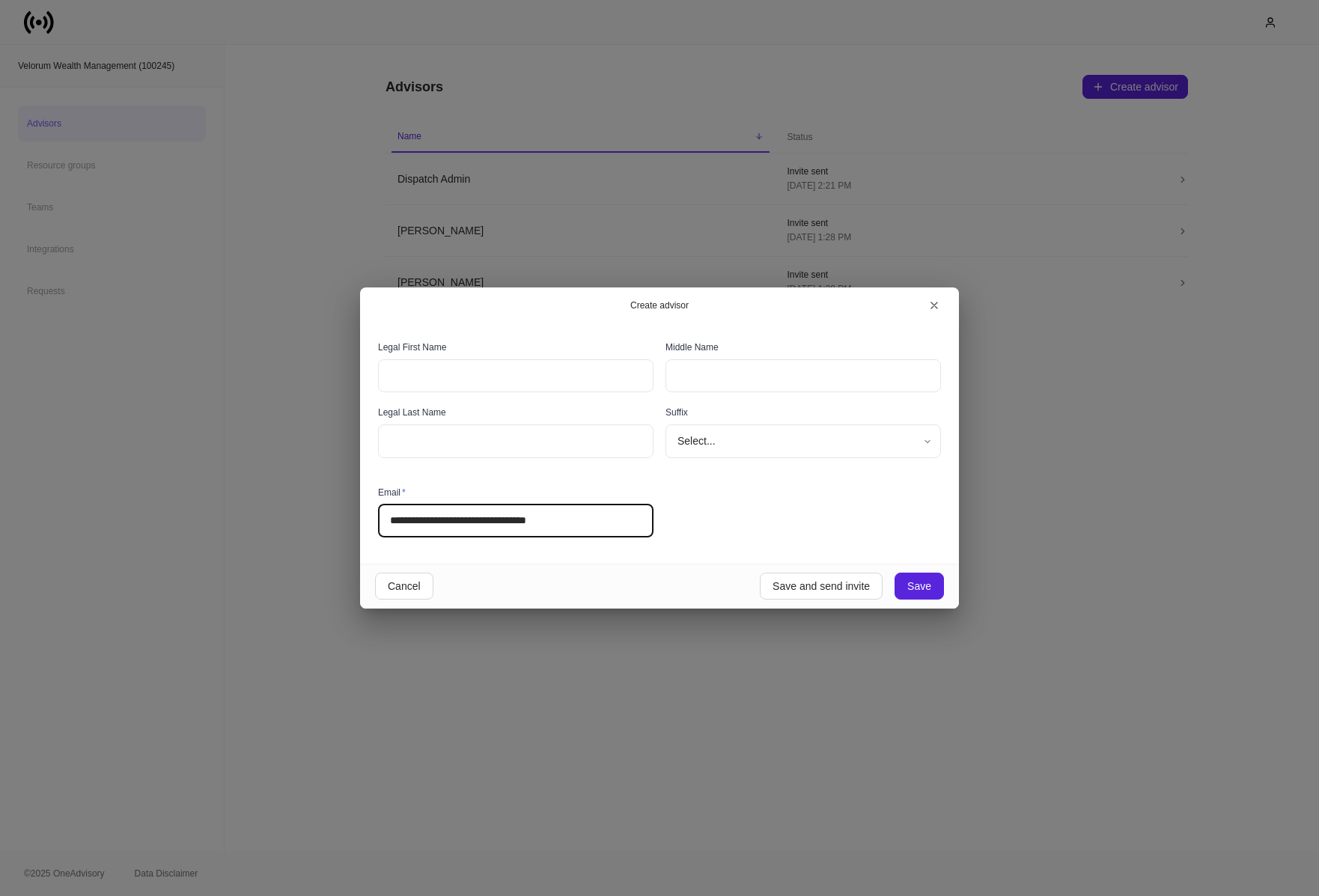 type on "**********" 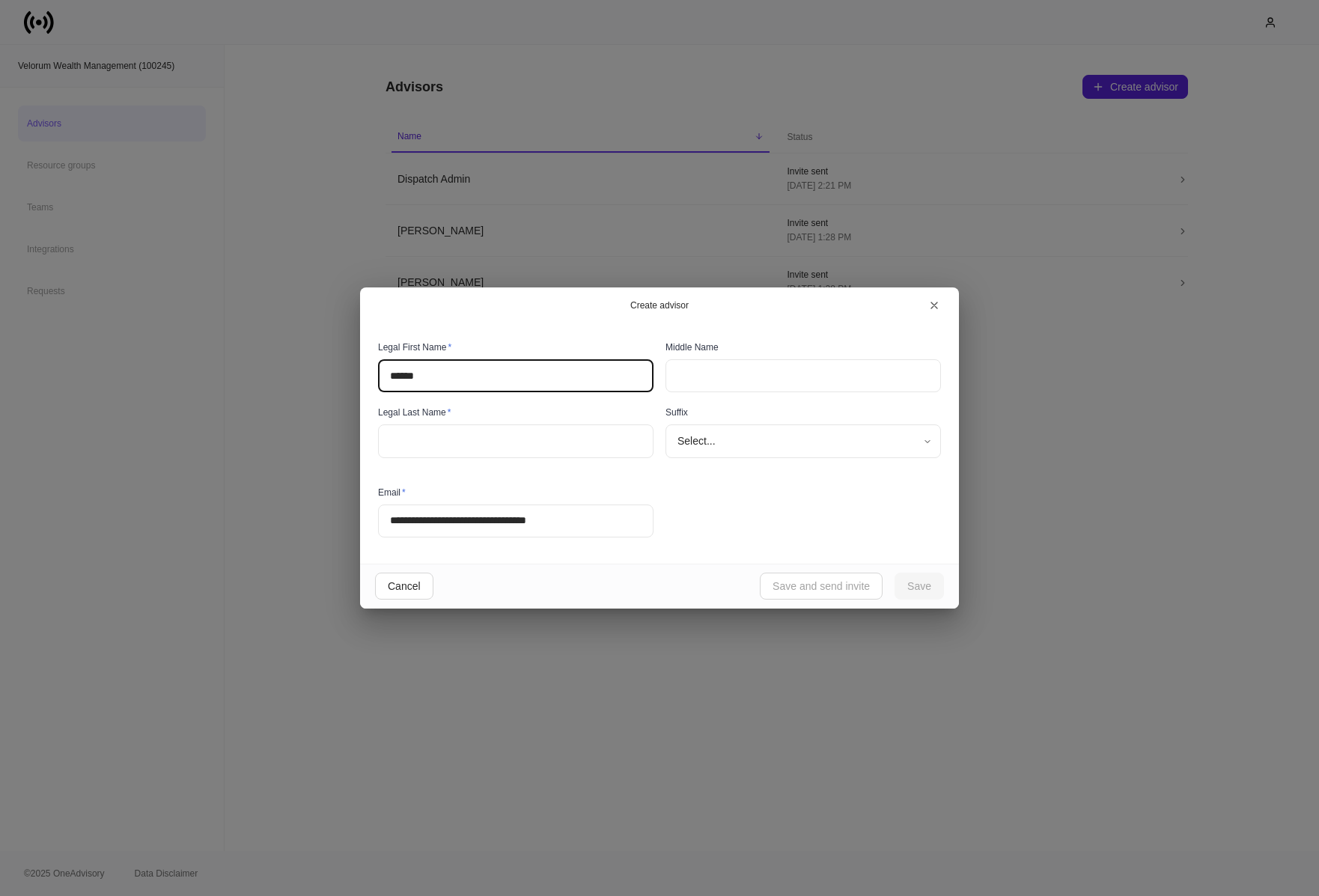 type on "******" 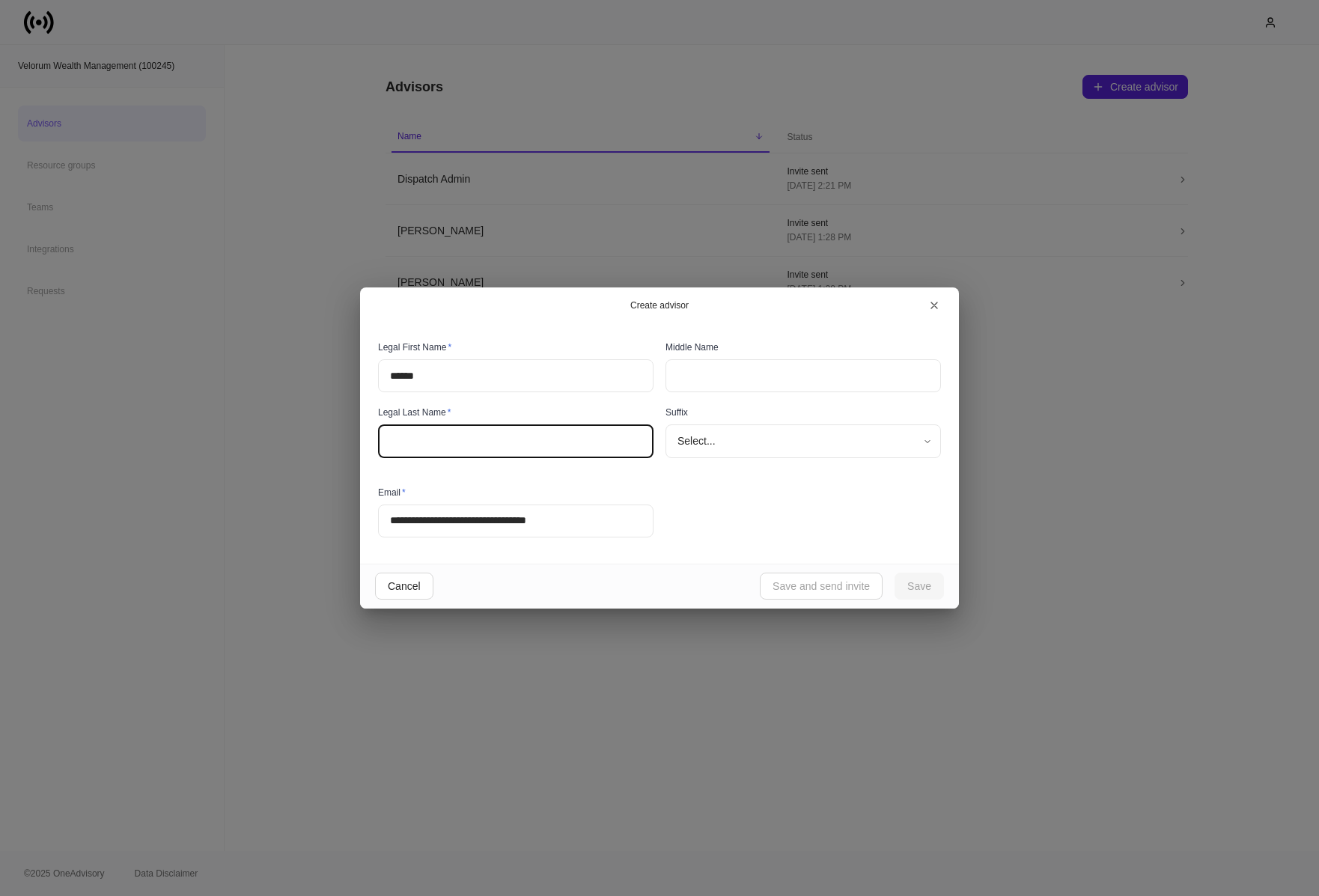 click at bounding box center (516, 441) 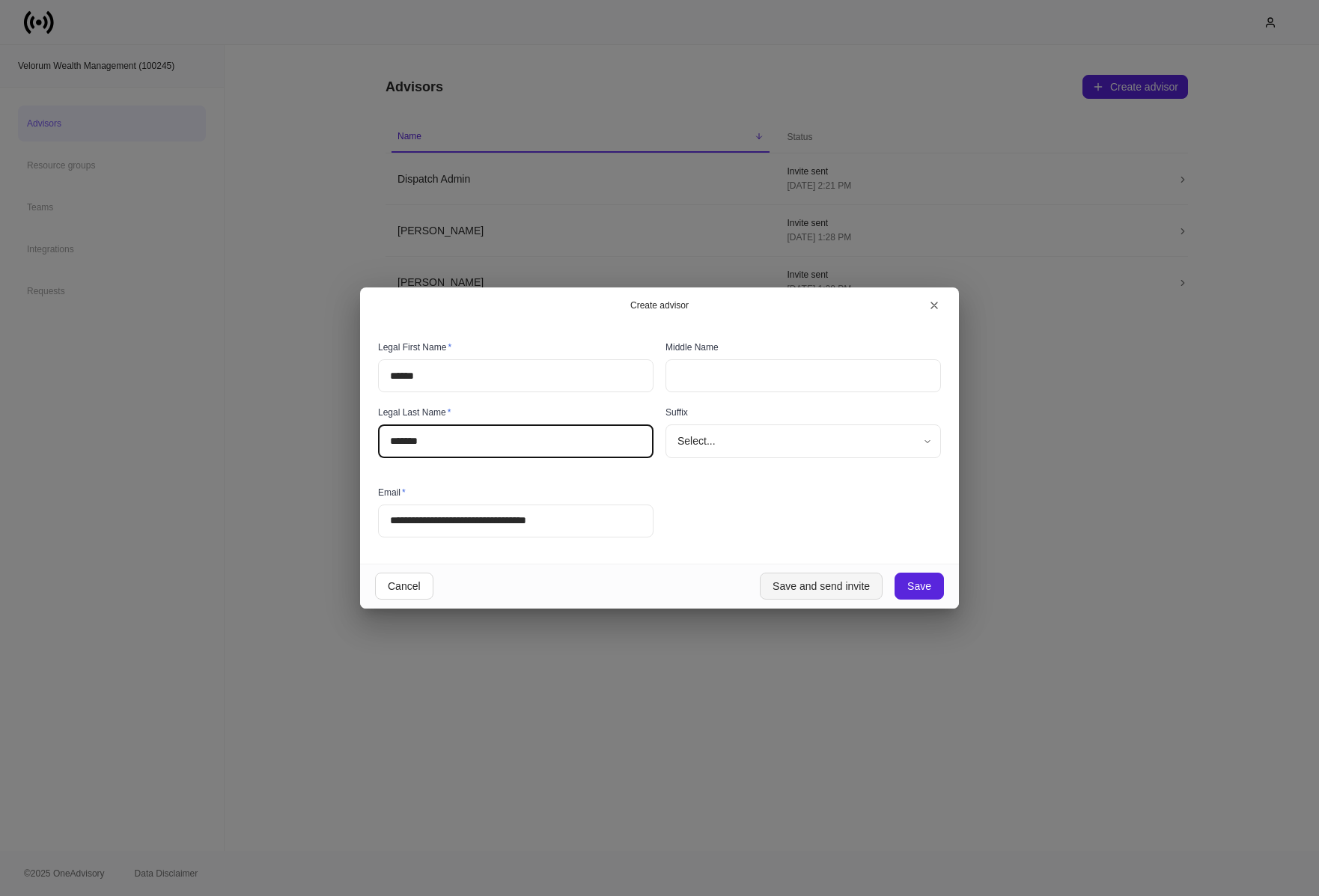 type on "*******" 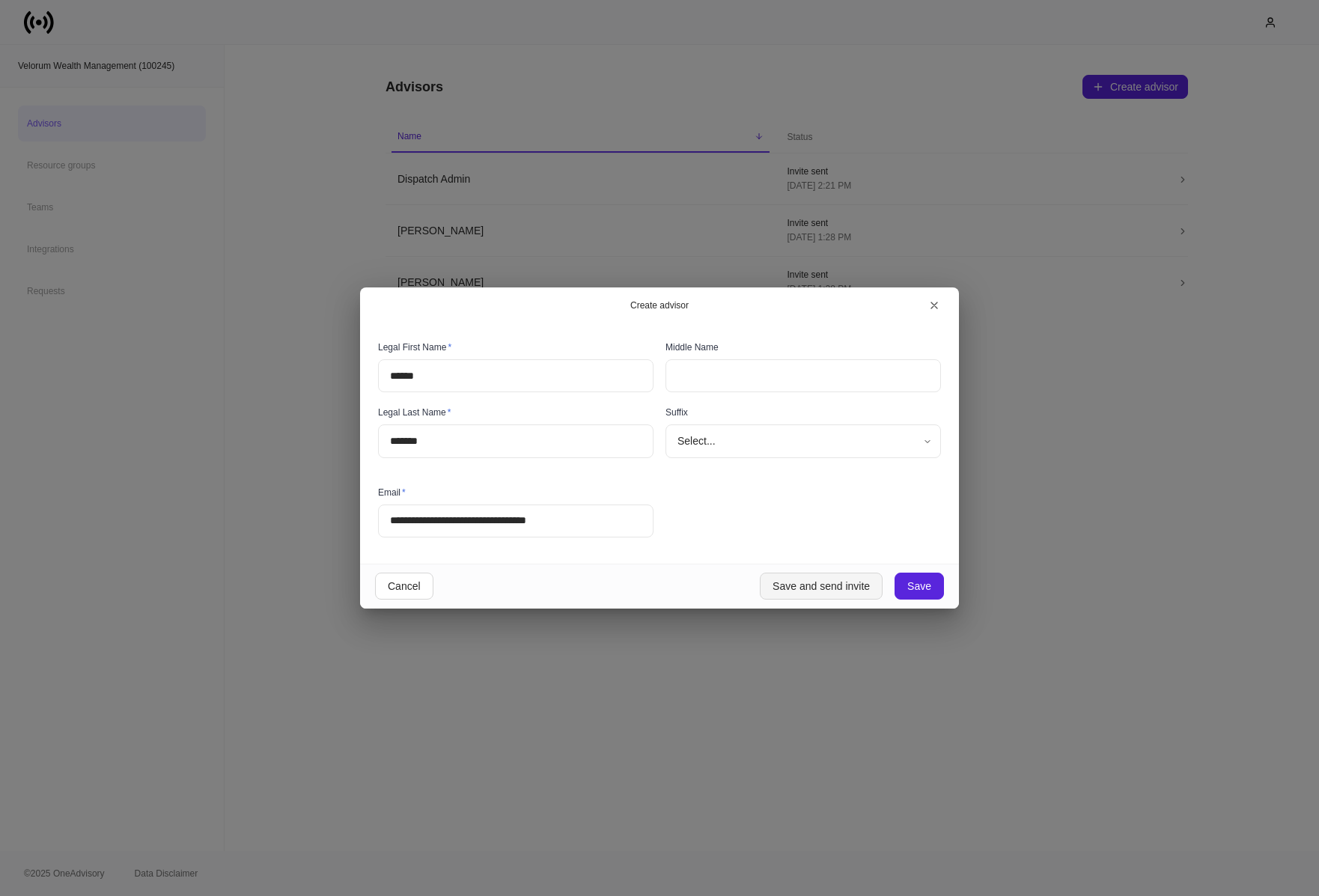 click on "Save and send invite" at bounding box center (821, 586) 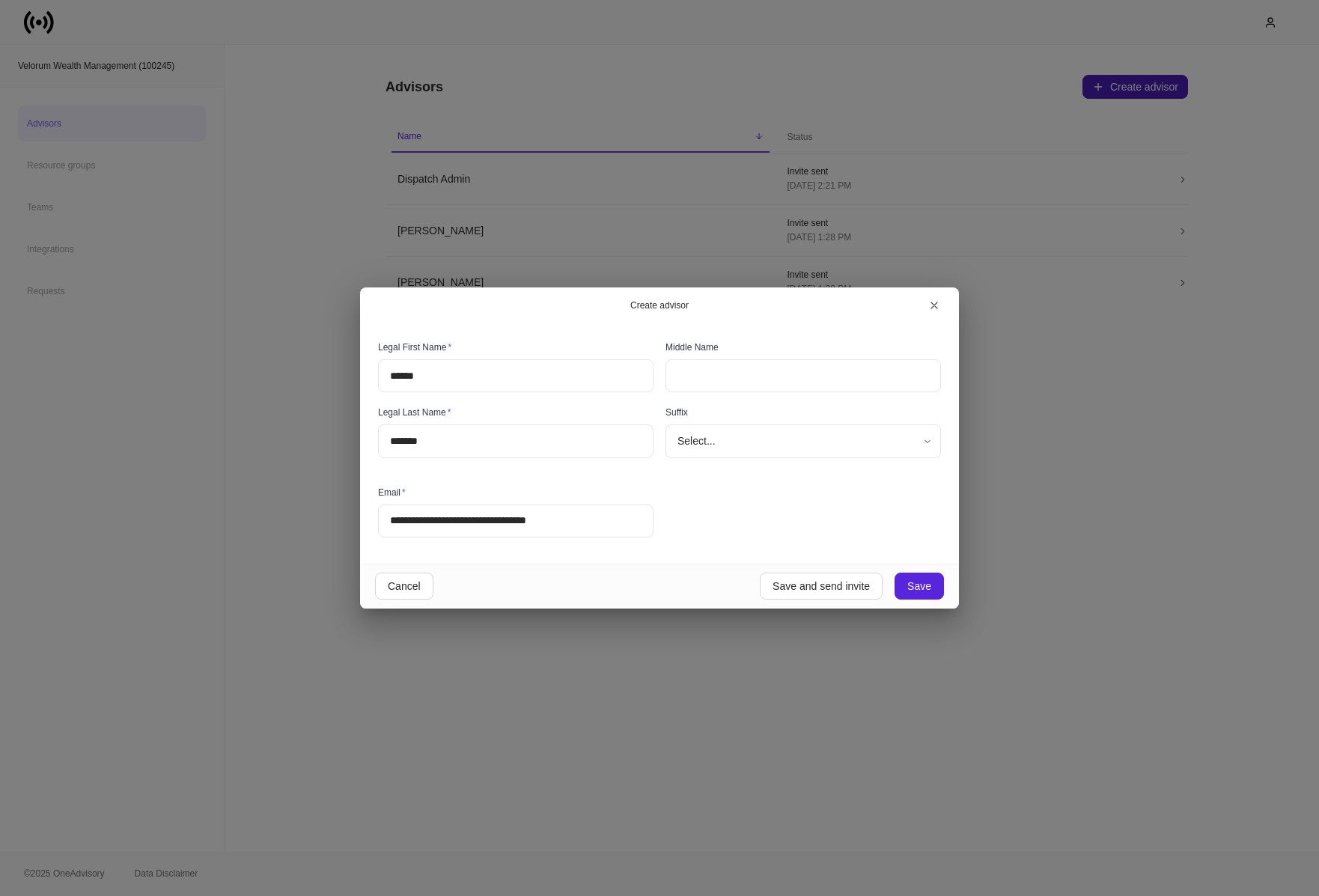 type 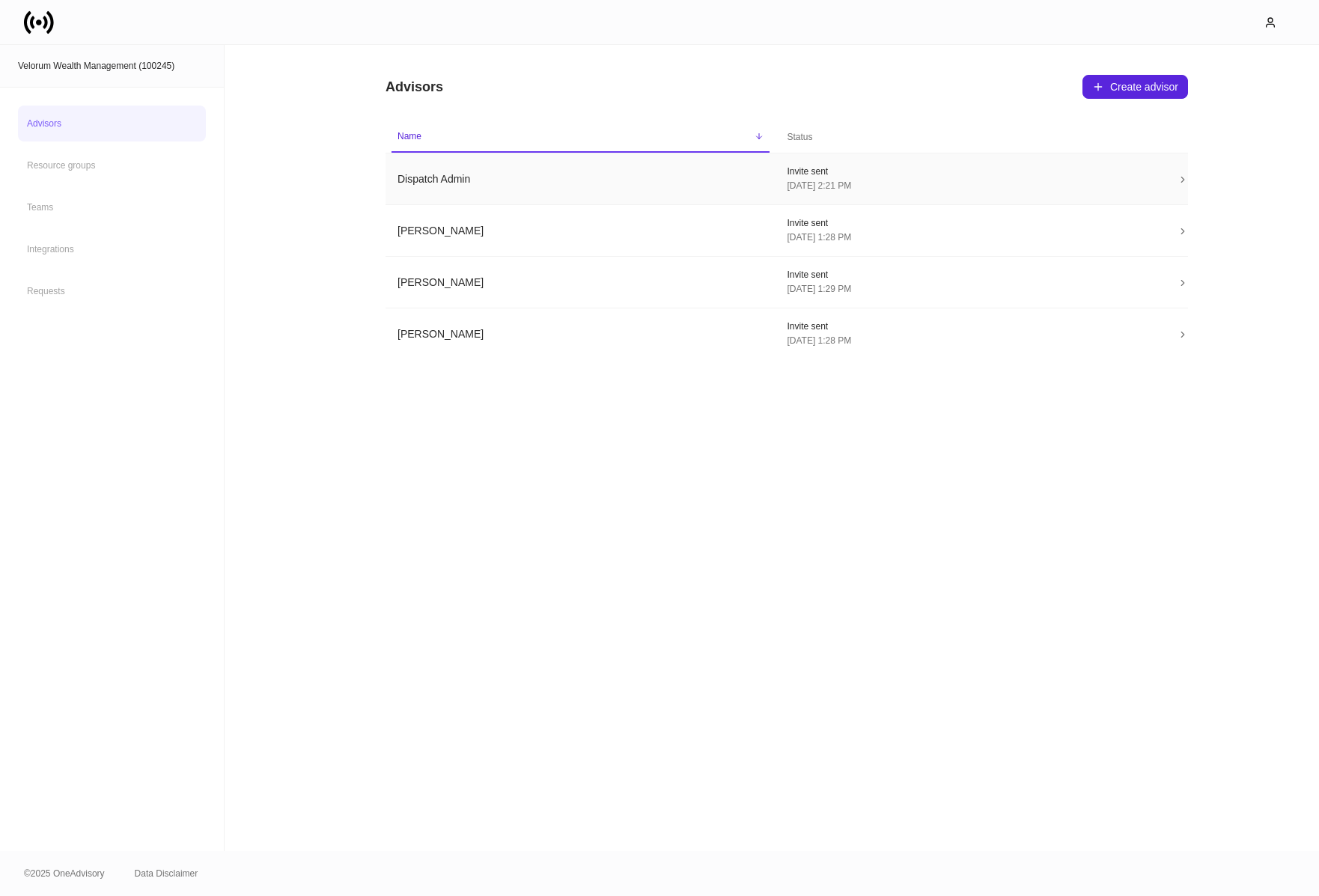 click on "Dispatch Admin" at bounding box center [580, 179] 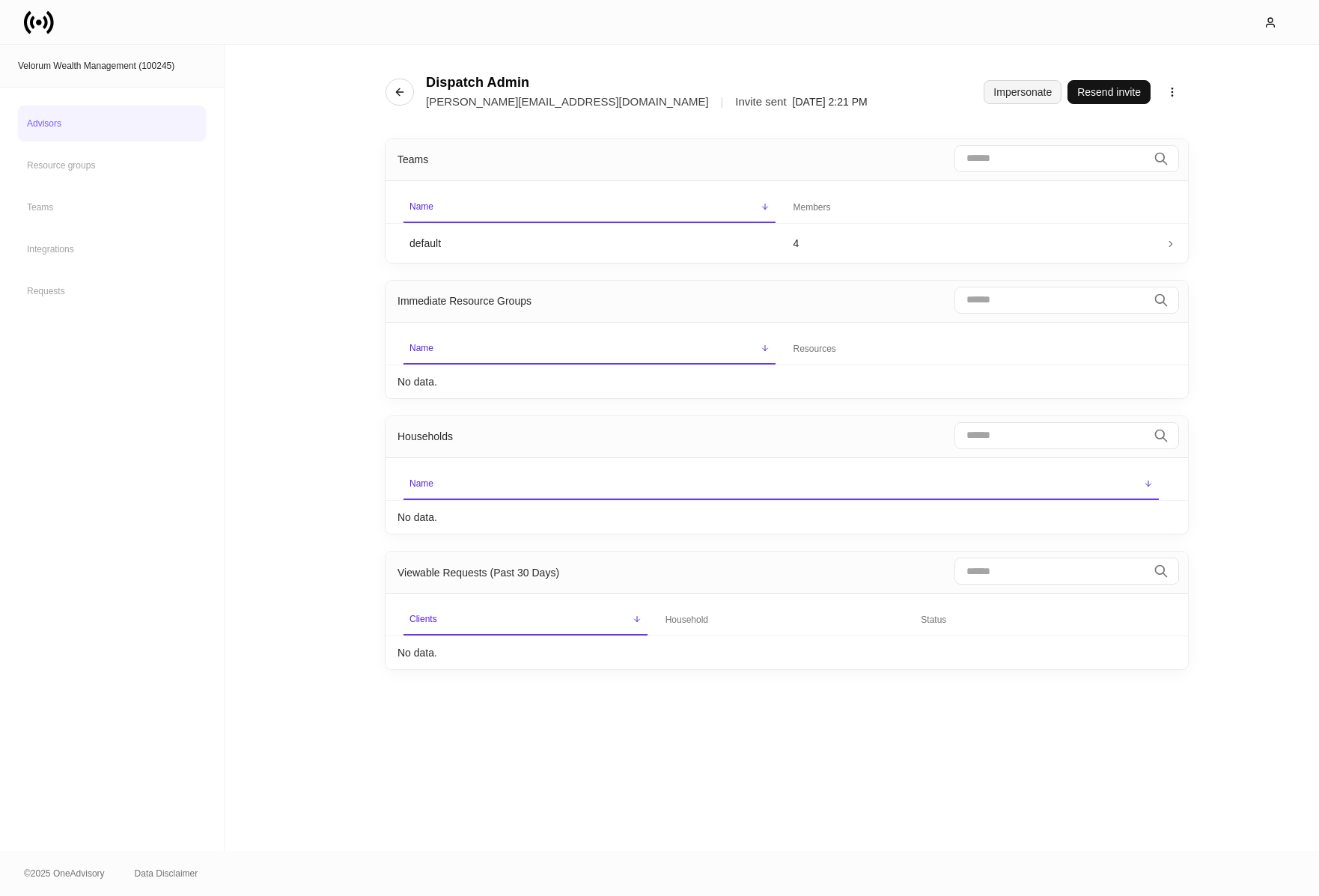 click on "Impersonate" at bounding box center [1023, 92] 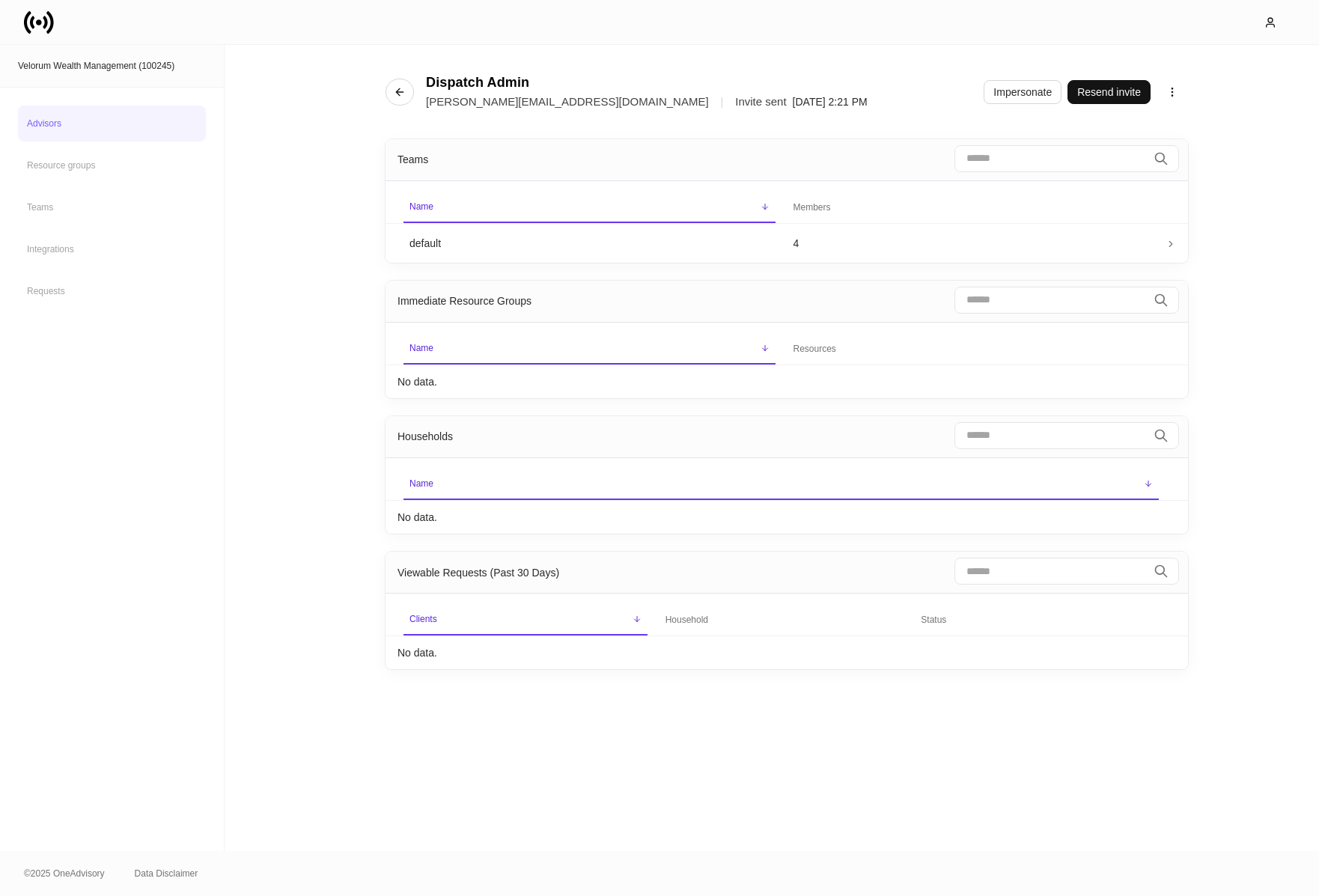 click 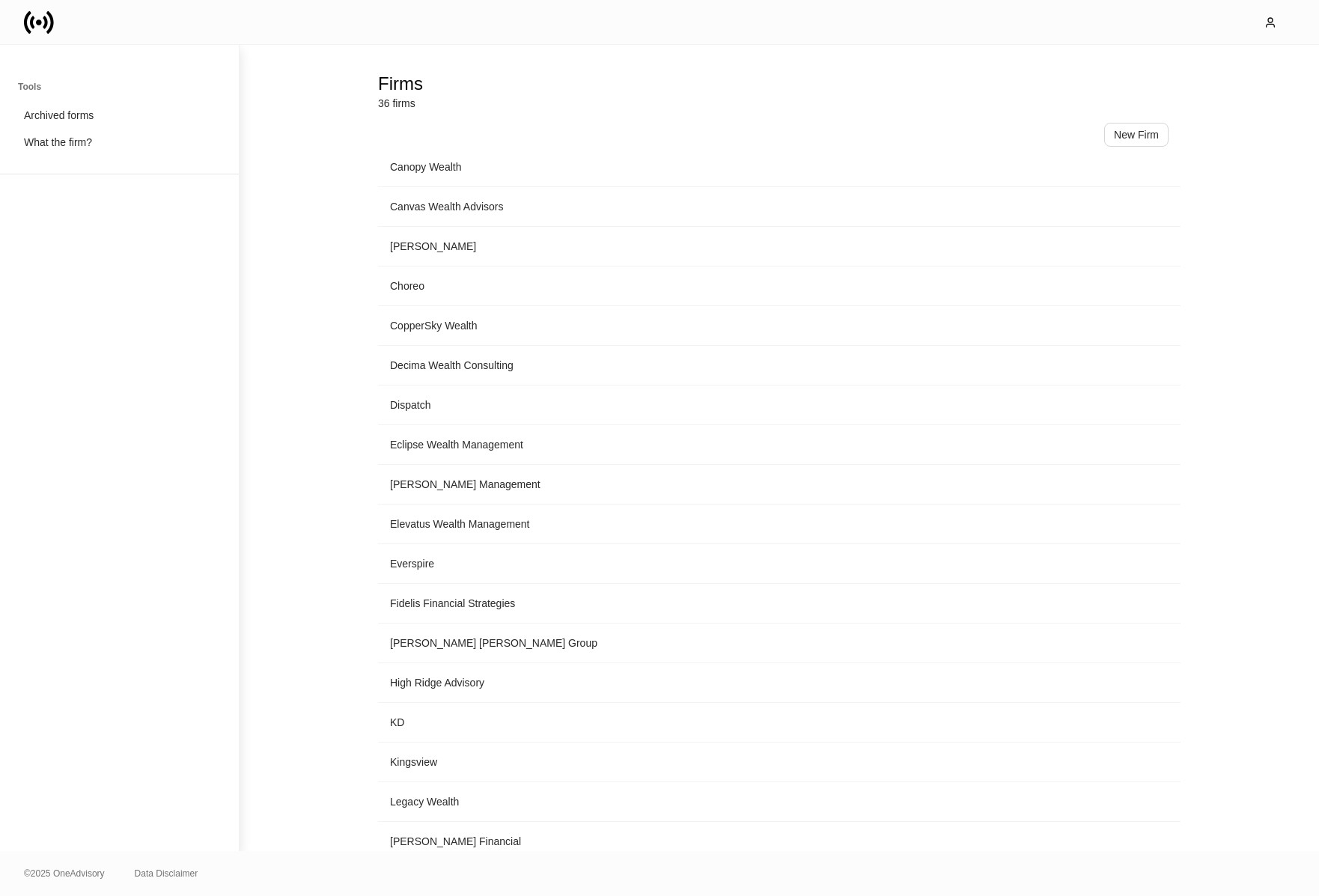 scroll, scrollTop: 344, scrollLeft: 0, axis: vertical 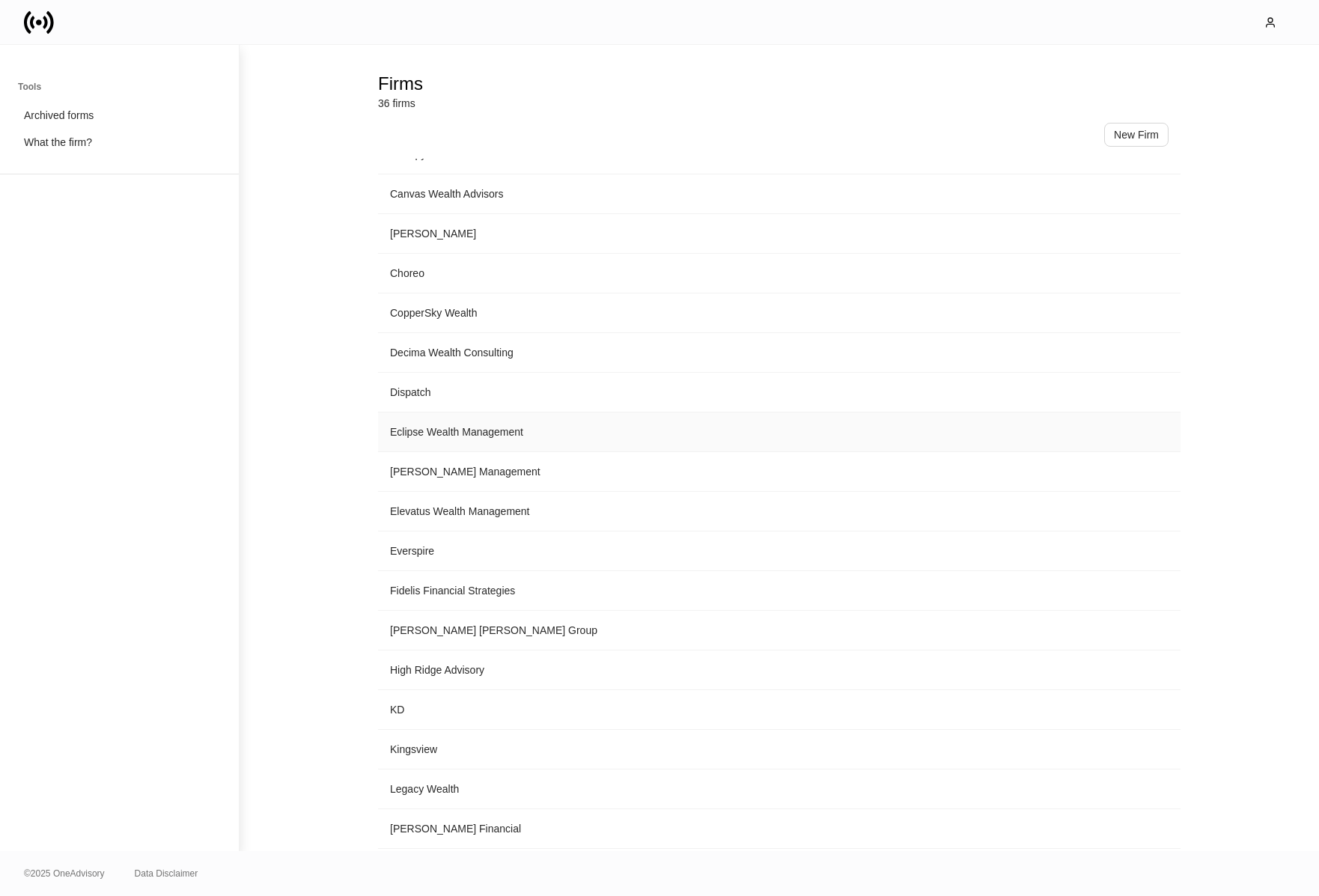 click on "Eclipse Wealth Management" at bounding box center (779, 432) 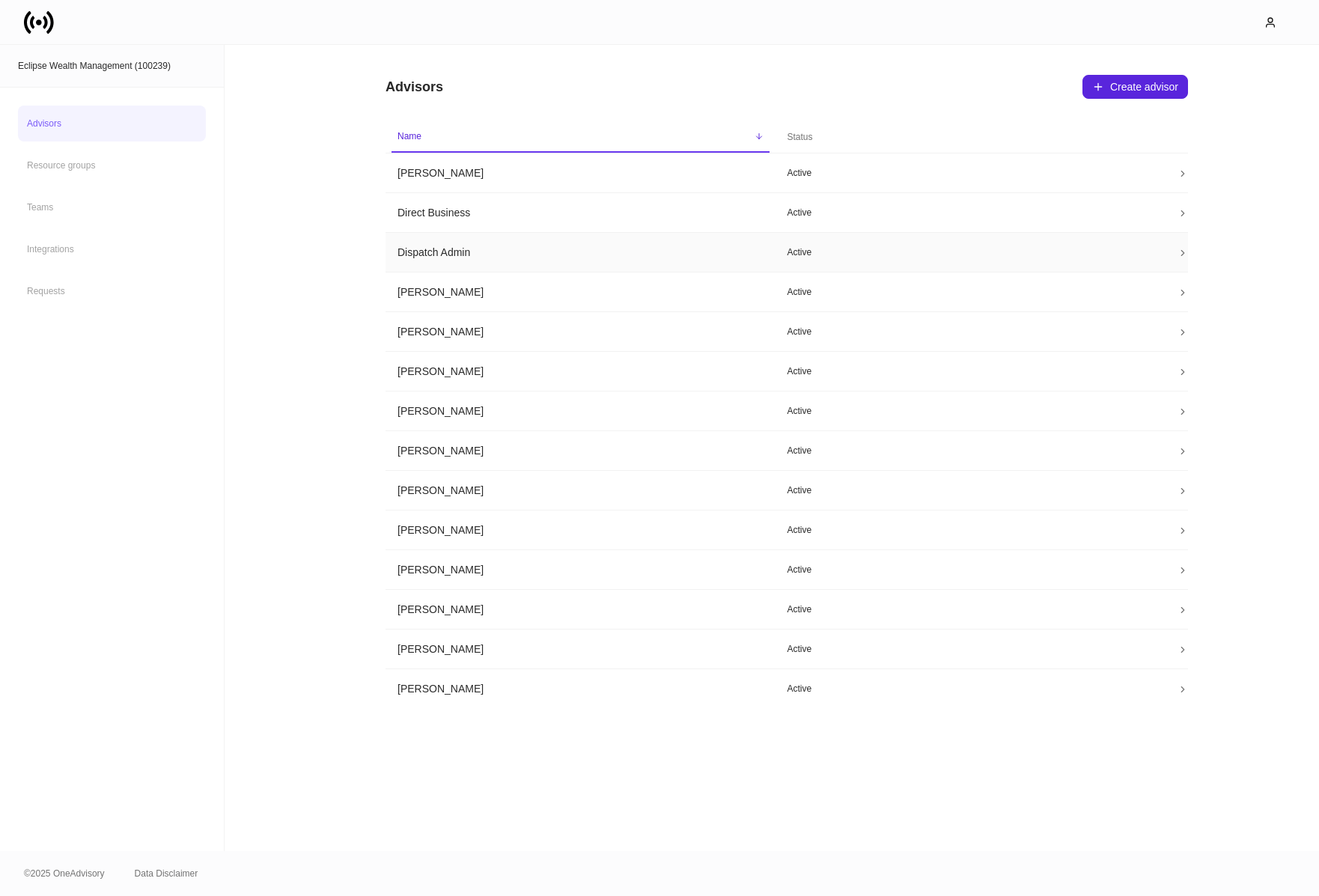 click on "Dispatch Admin" at bounding box center (580, 252) 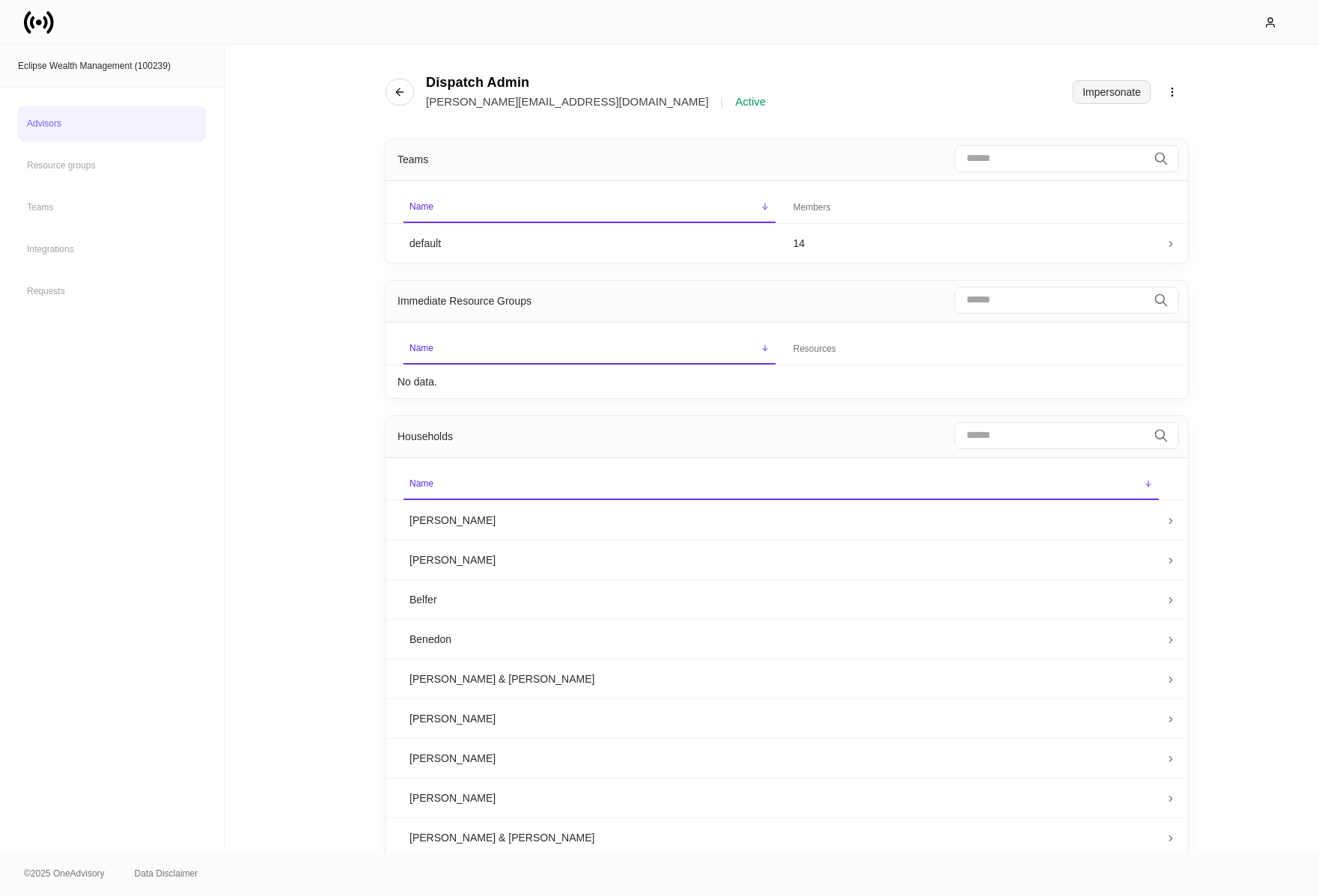 click on "Impersonate" at bounding box center [1112, 92] 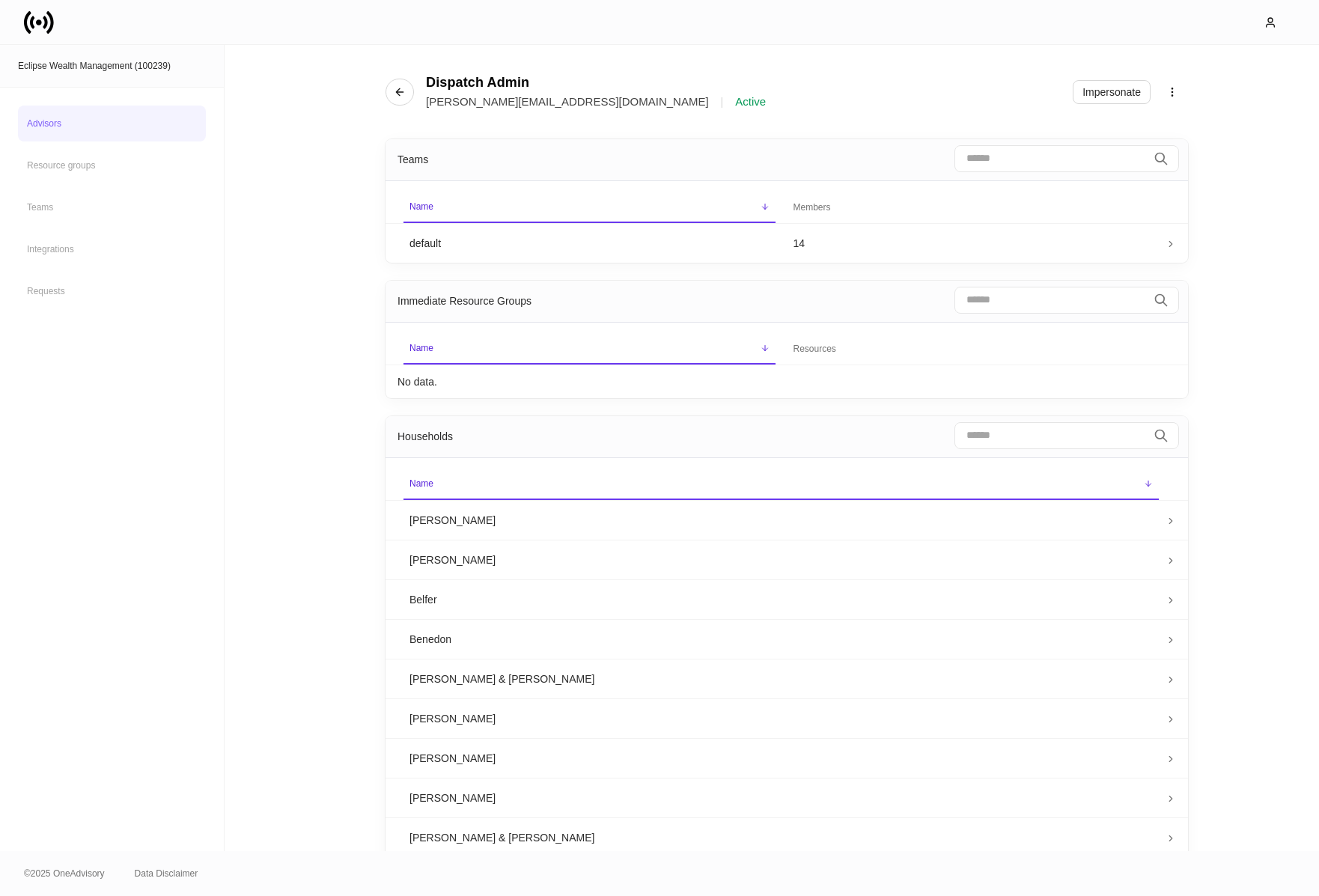 click 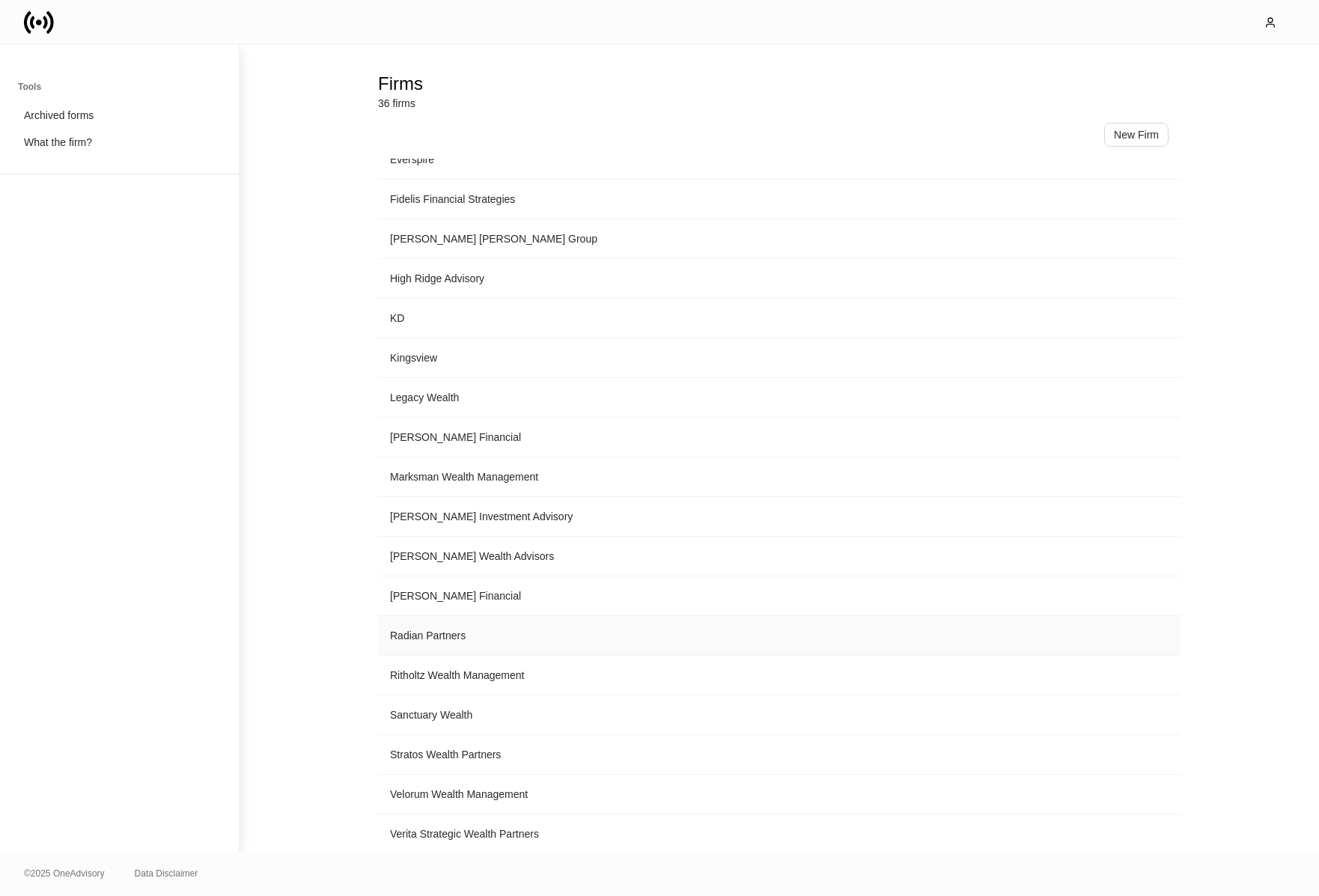 scroll, scrollTop: 778, scrollLeft: 0, axis: vertical 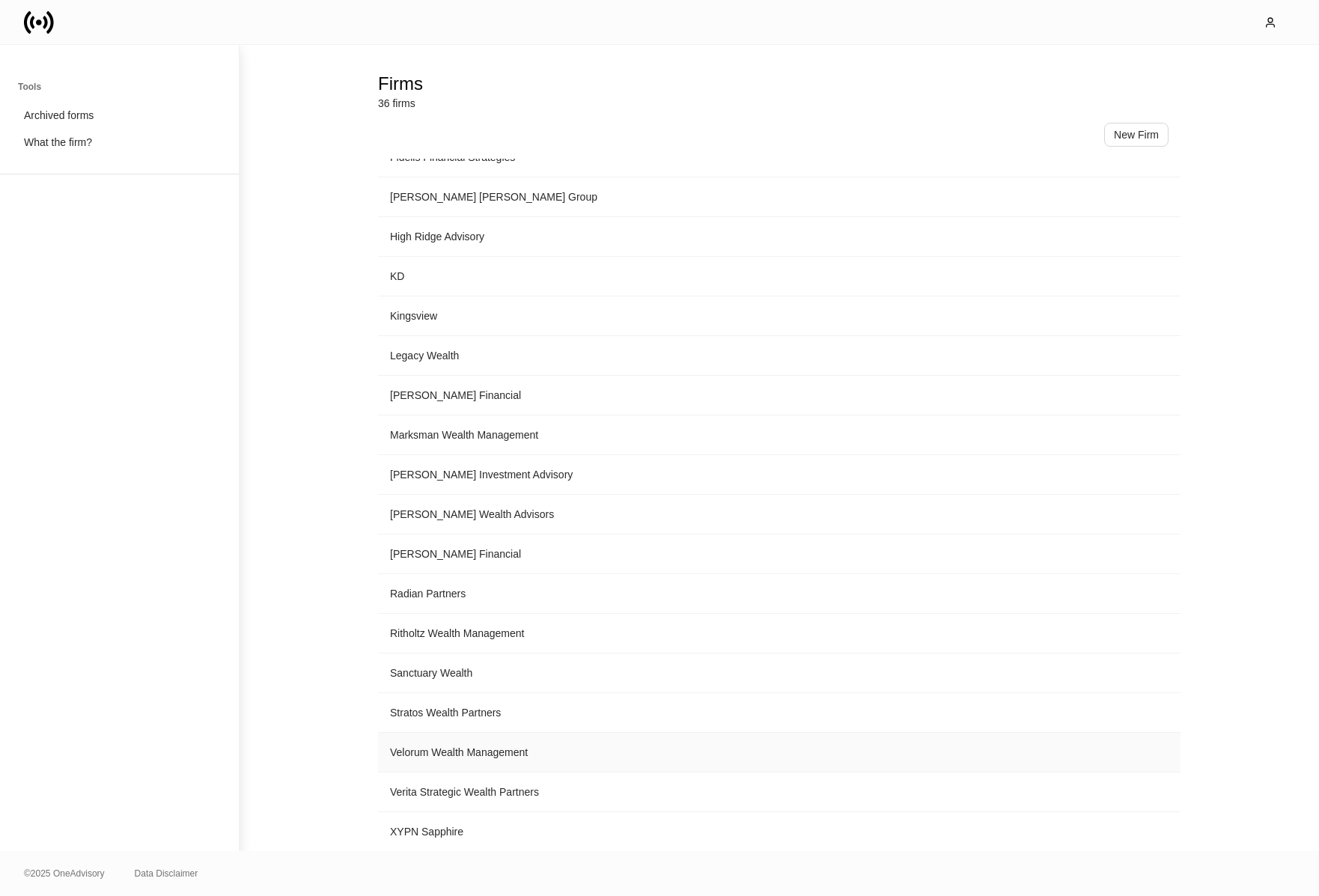 click on "Velorum Wealth Management" at bounding box center (779, 752) 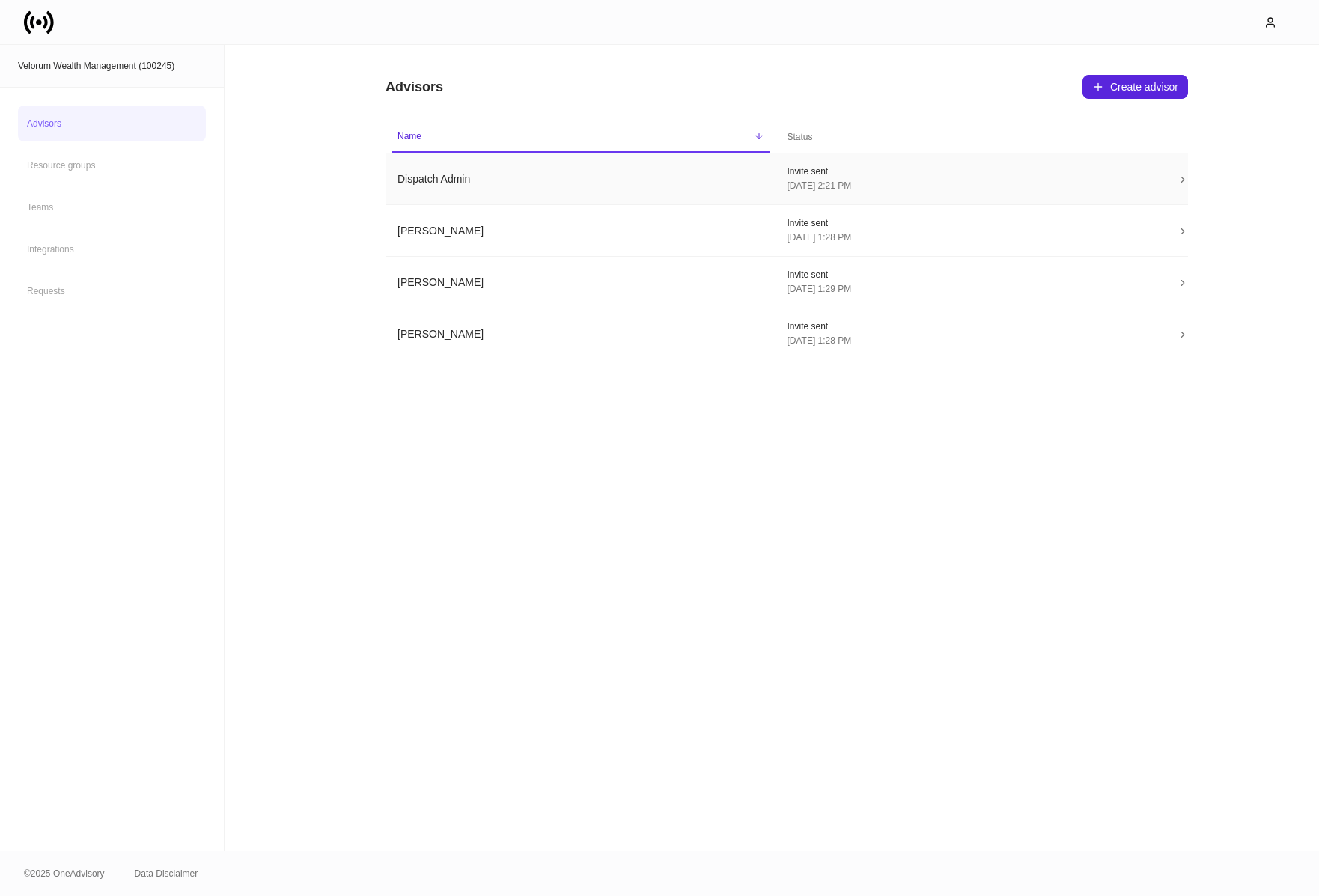 click on "Dispatch Admin" at bounding box center [580, 179] 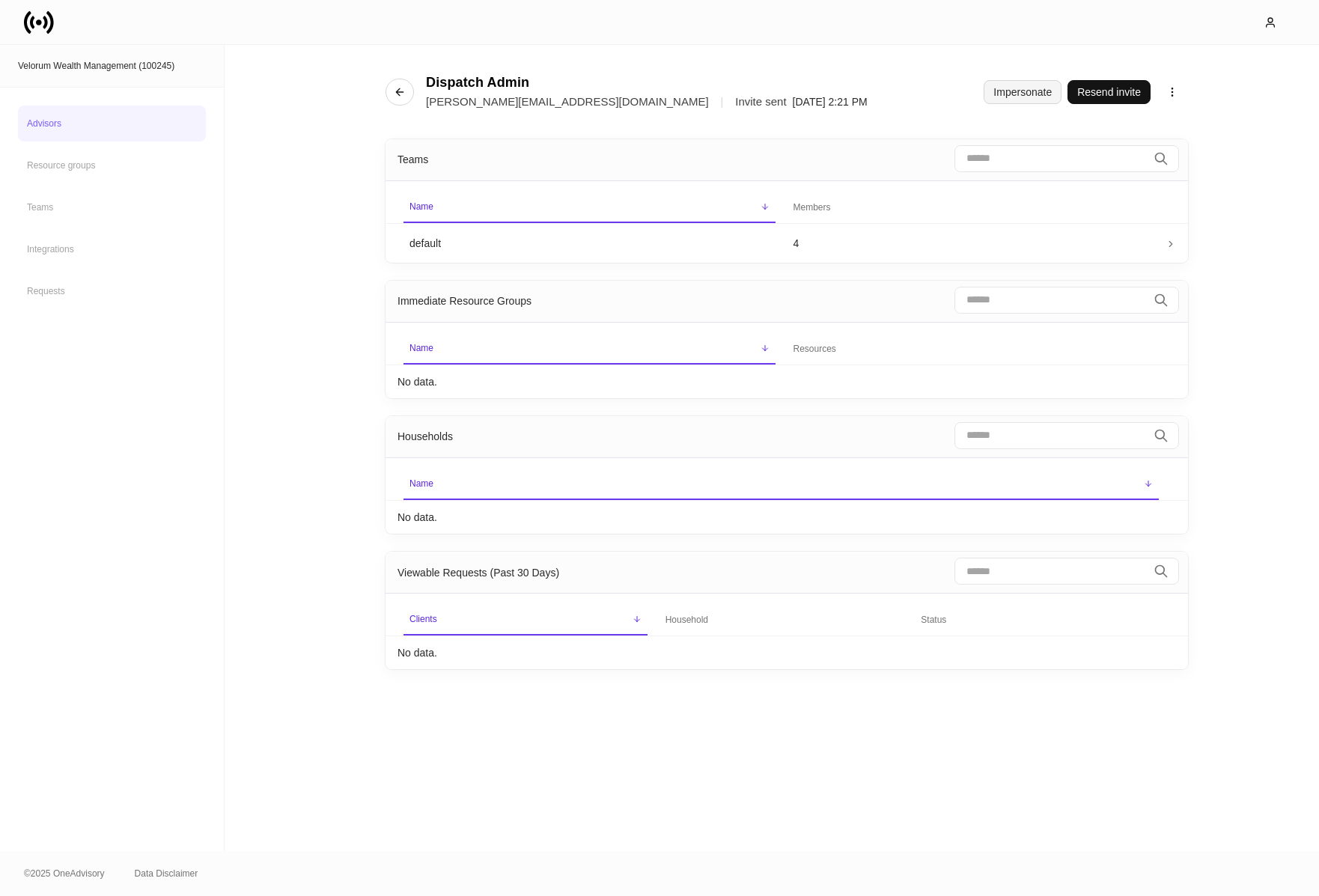 click on "Impersonate" at bounding box center [1023, 92] 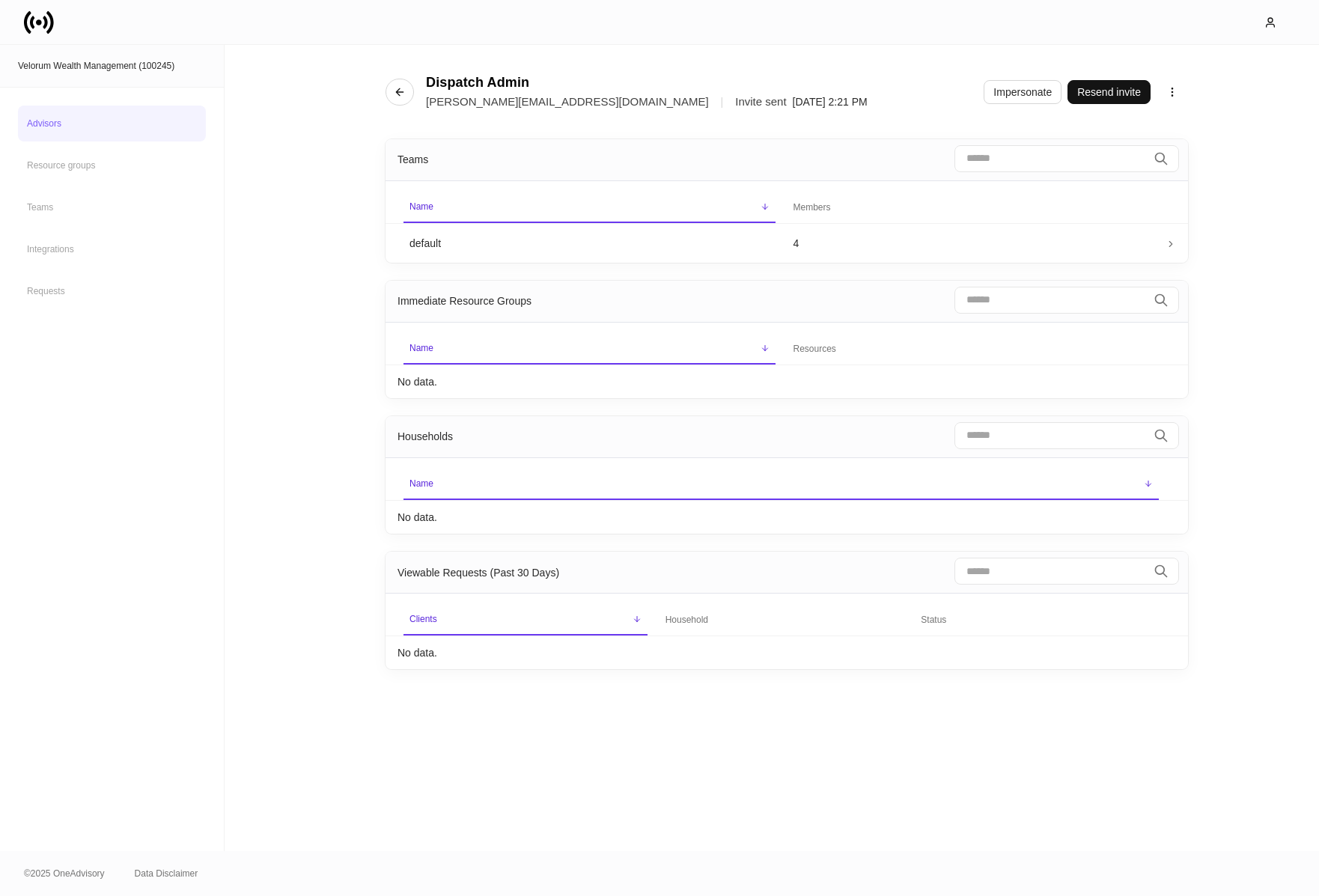 click 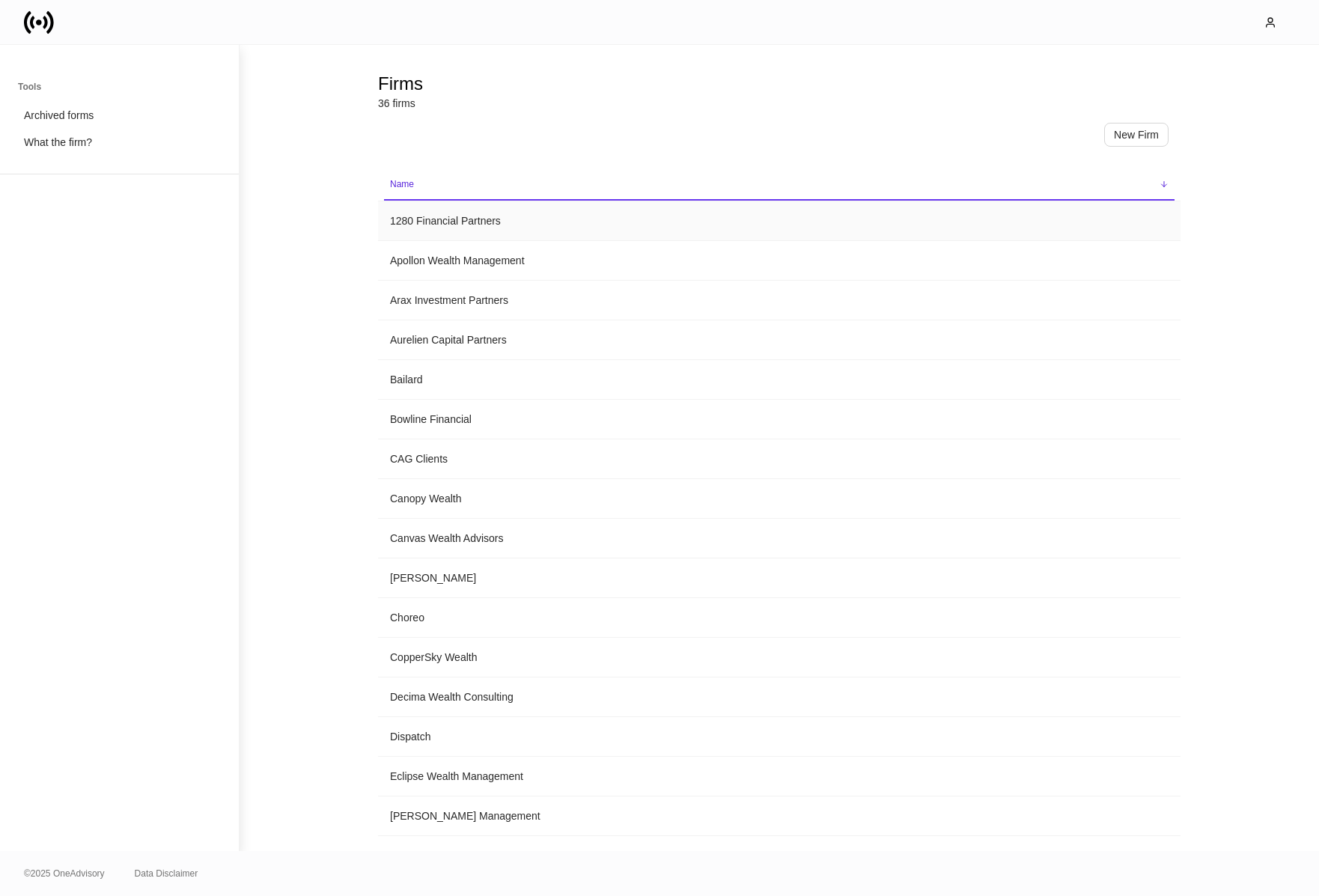 click on "1280 Financial Partners" at bounding box center (779, 221) 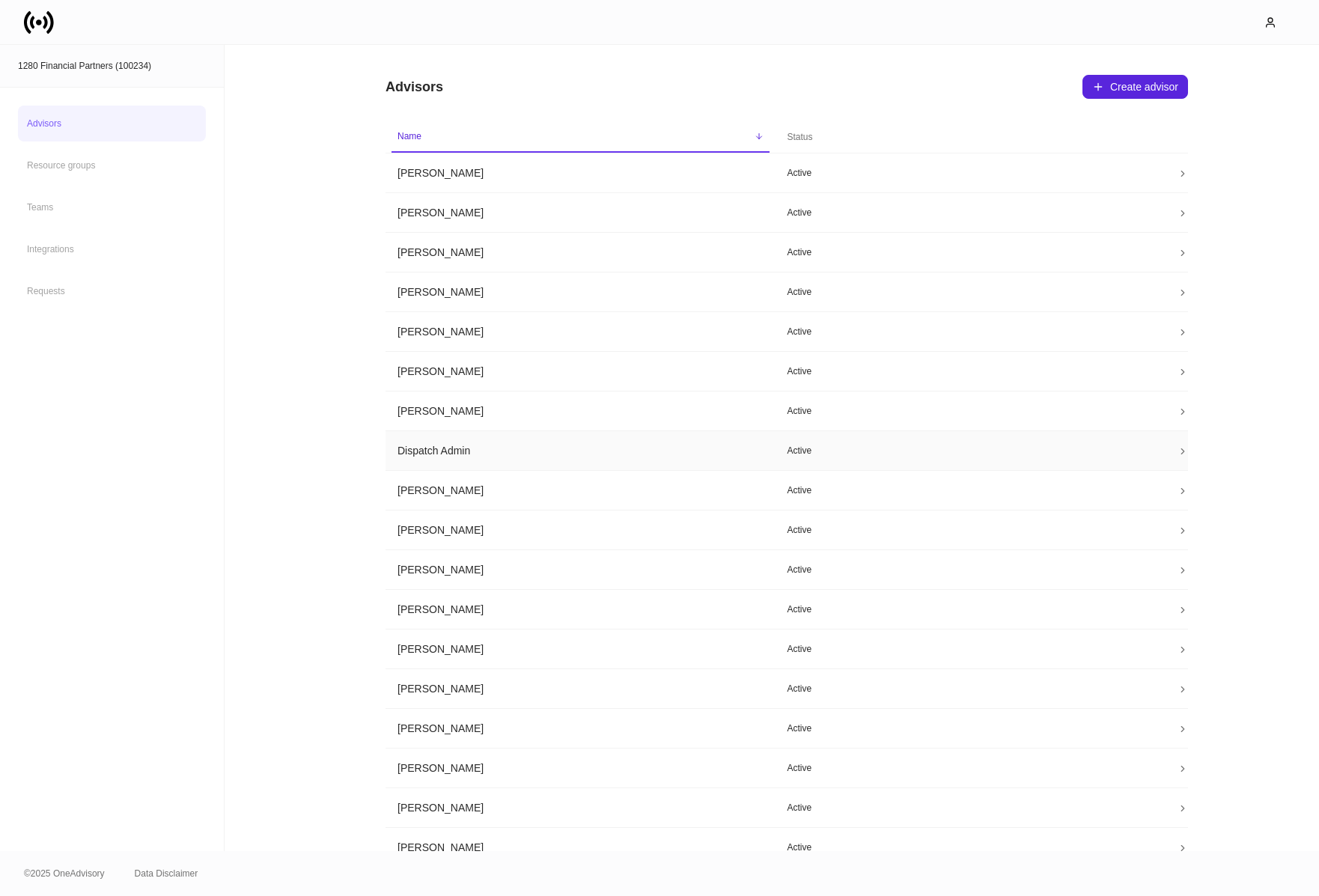 click on "Dispatch Admin" at bounding box center (580, 451) 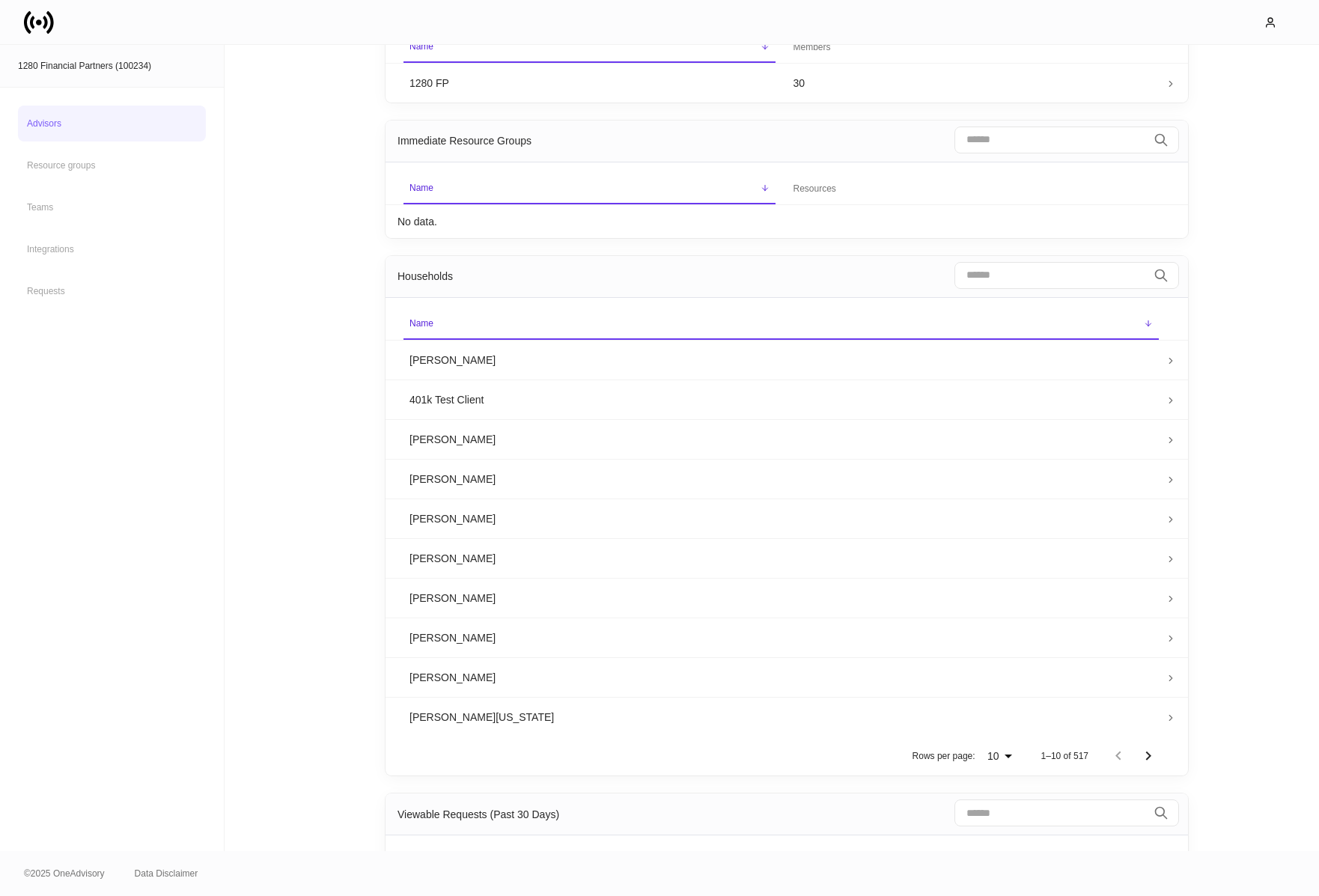 scroll, scrollTop: 251, scrollLeft: 0, axis: vertical 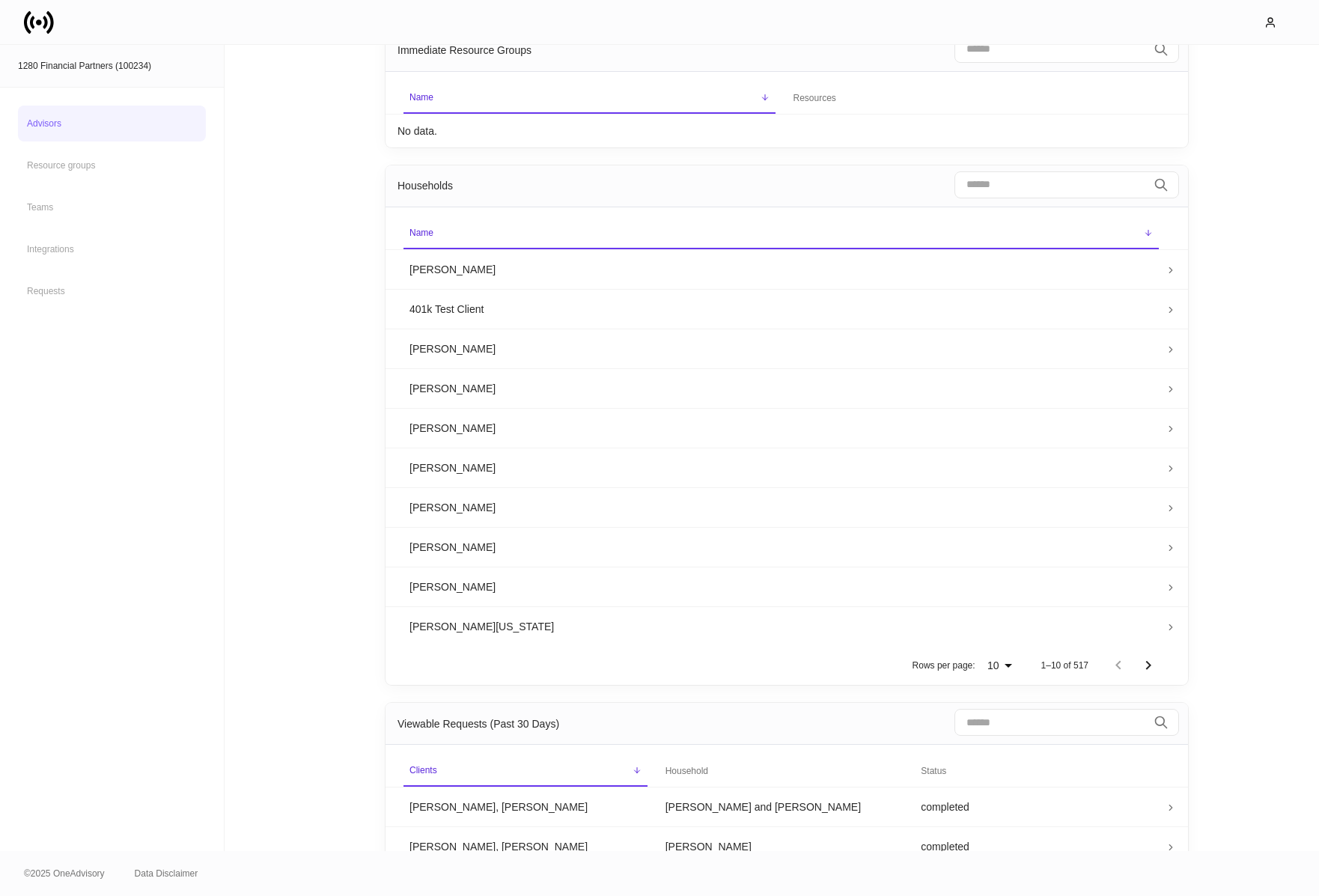 click at bounding box center (1051, 722) 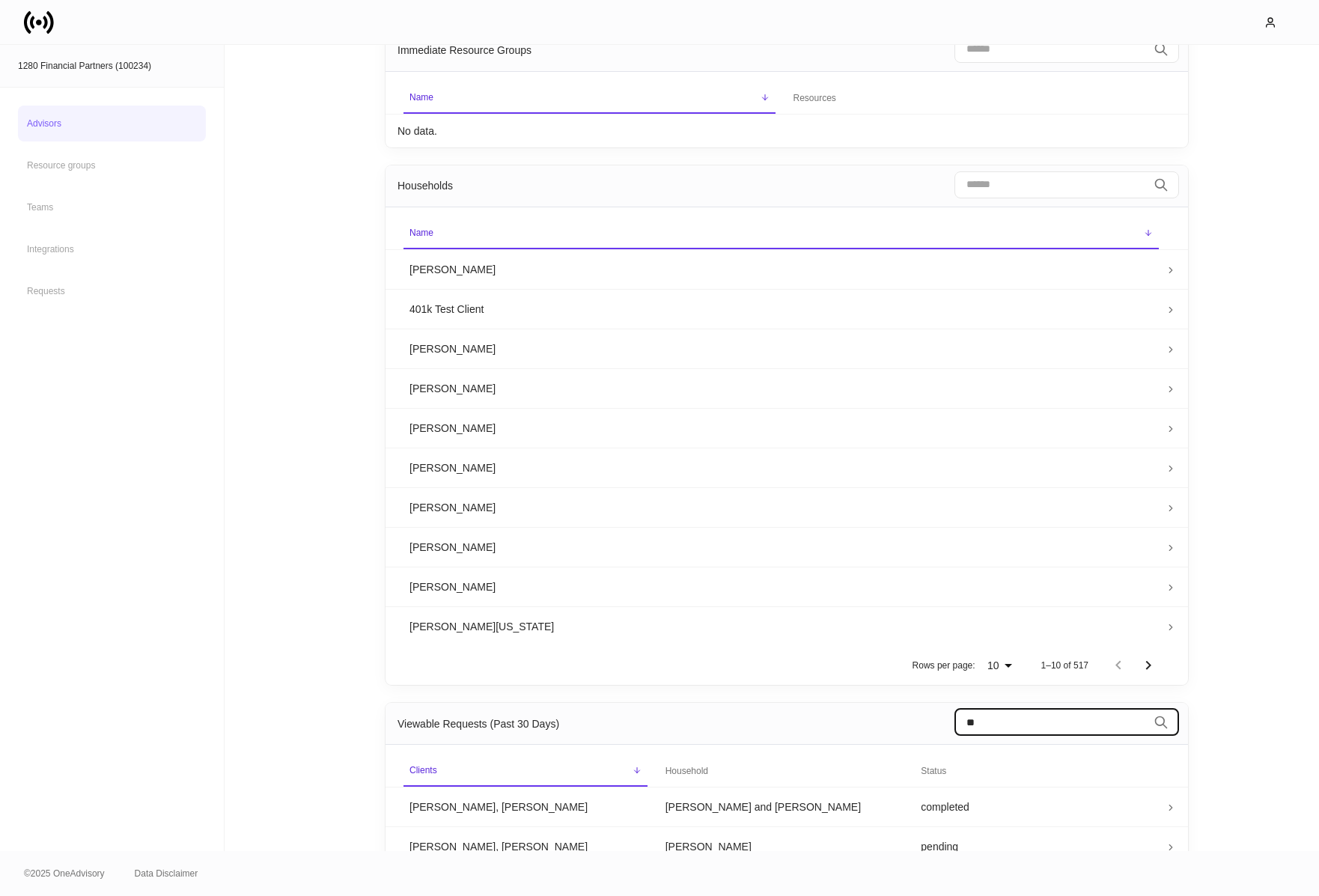 type on "*" 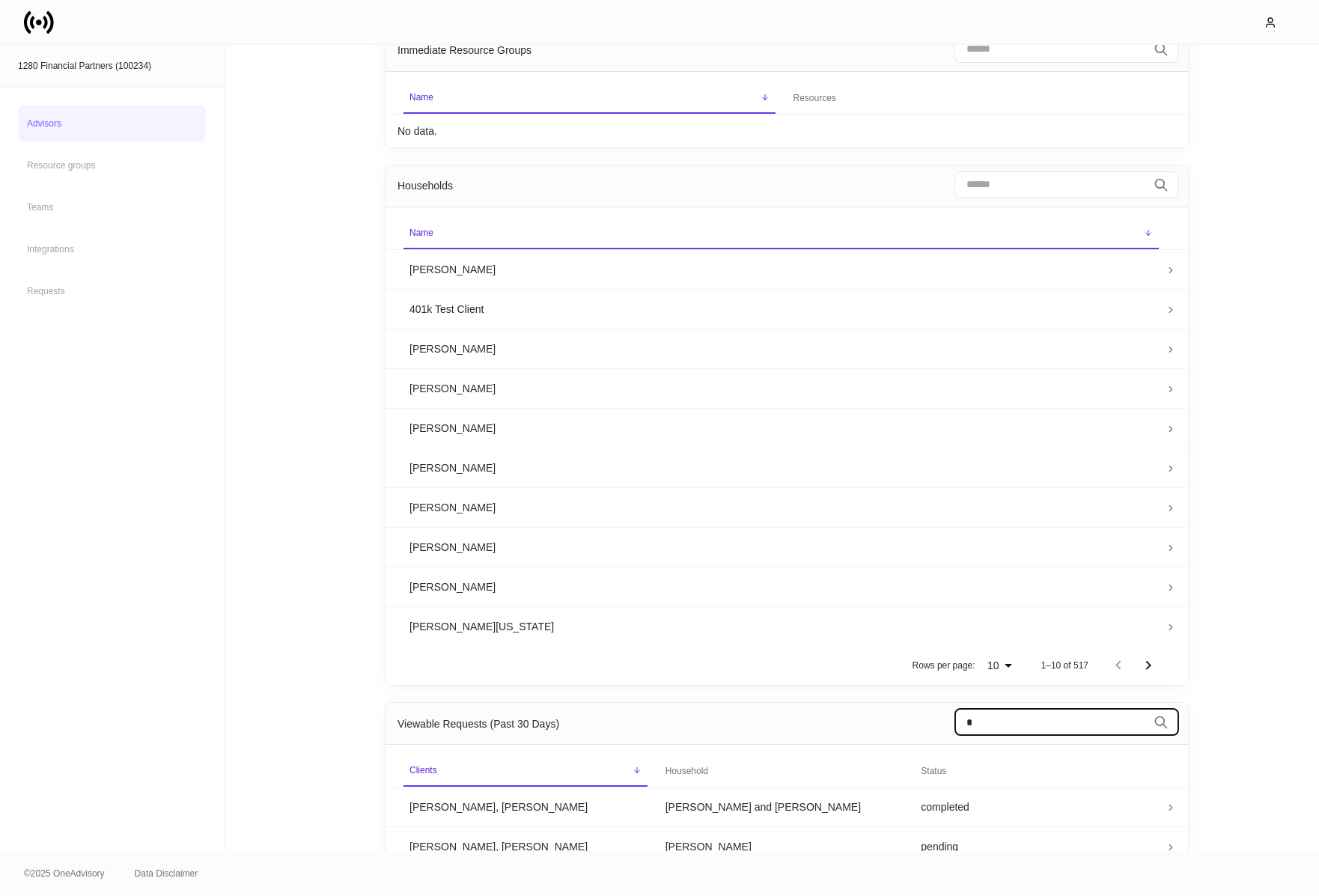 type 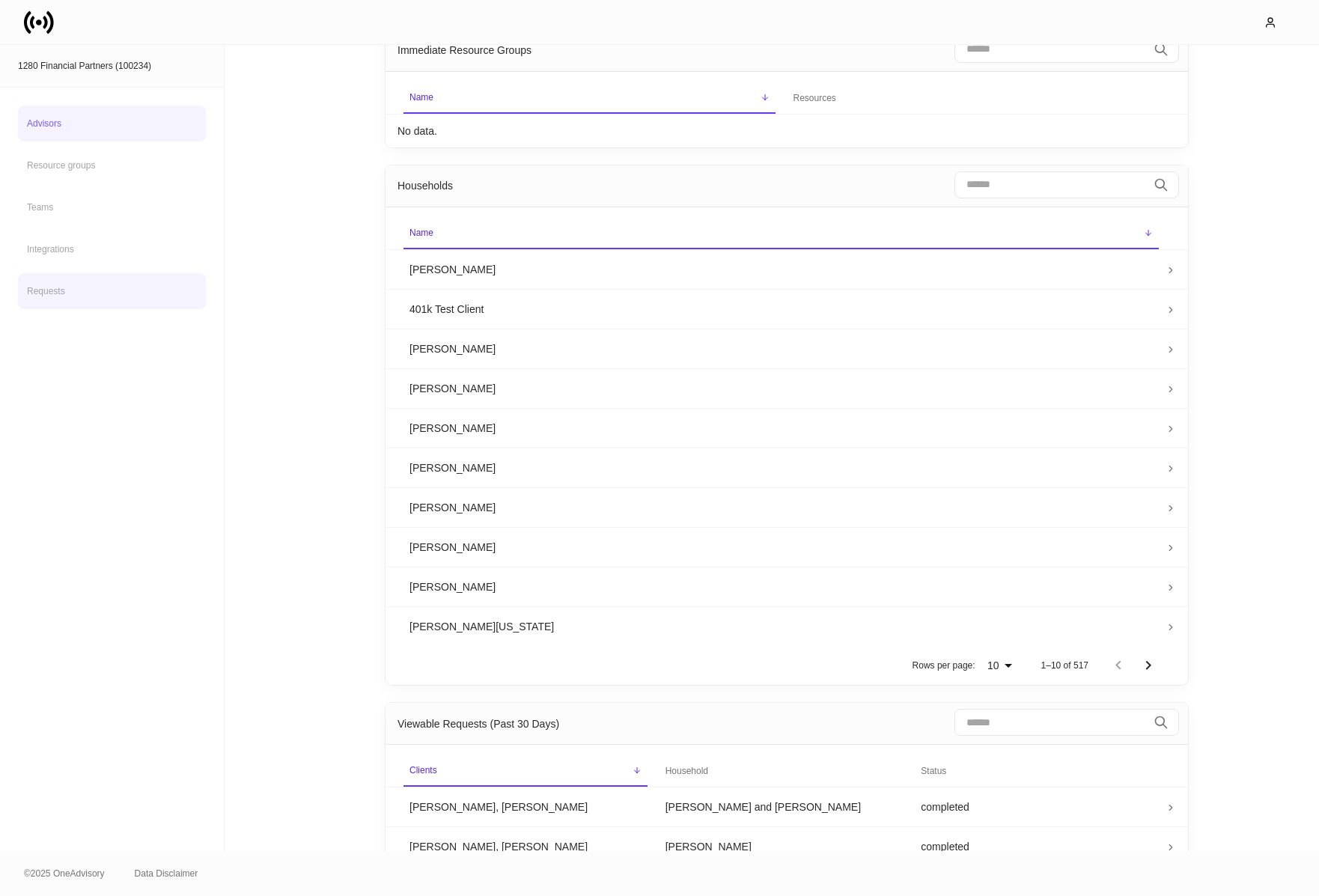 click on "Requests" at bounding box center [112, 291] 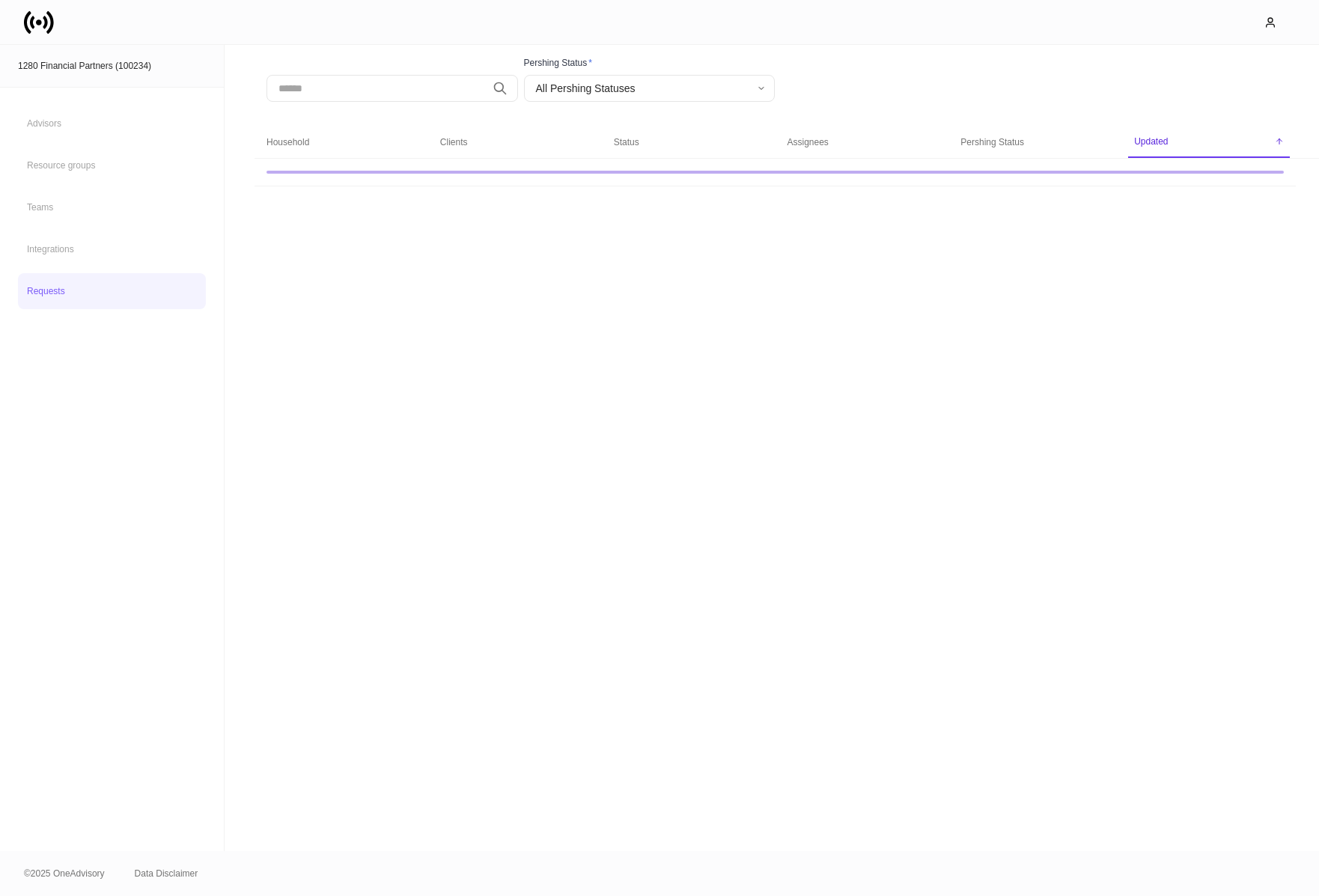 scroll, scrollTop: 0, scrollLeft: 0, axis: both 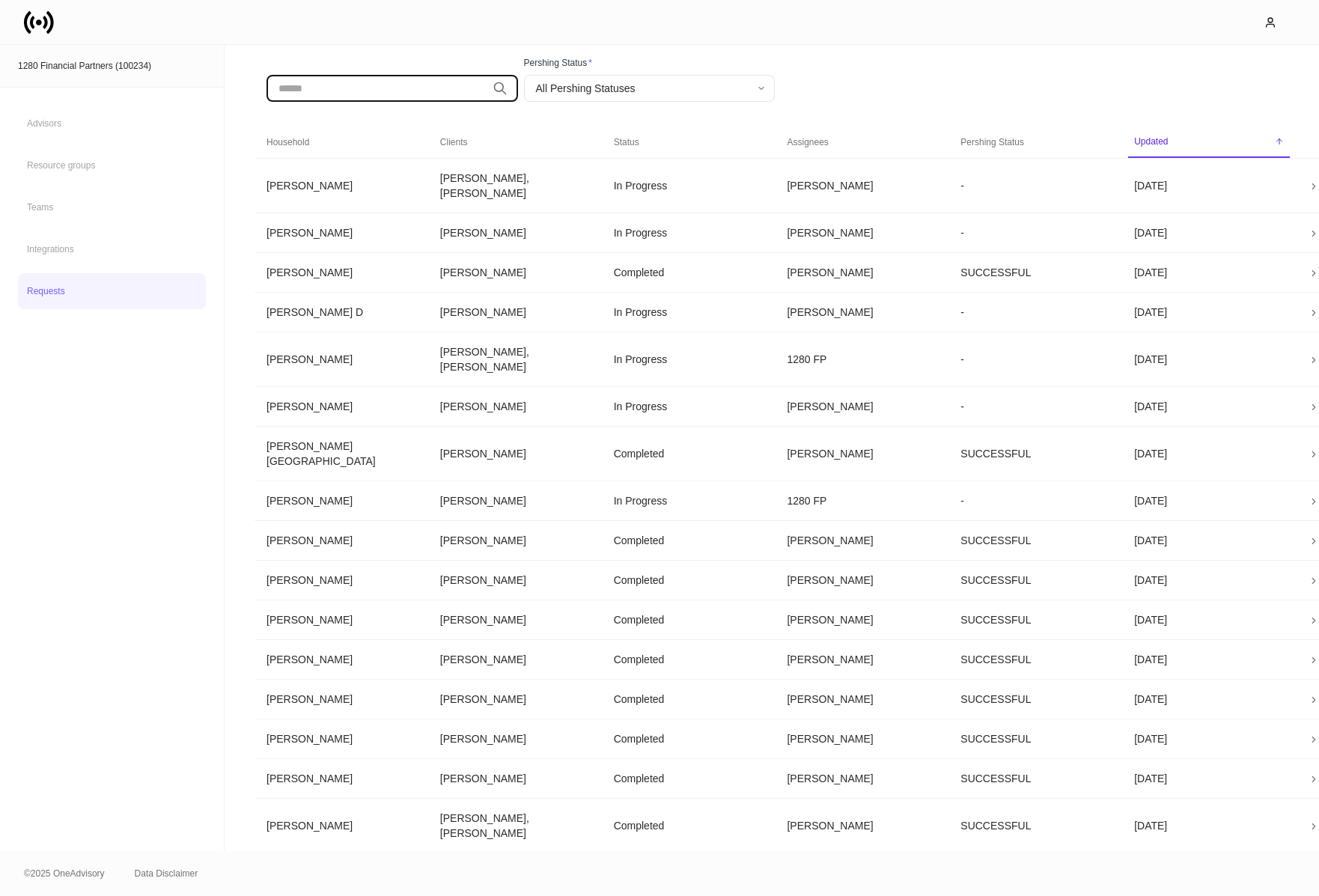 click at bounding box center [377, 88] 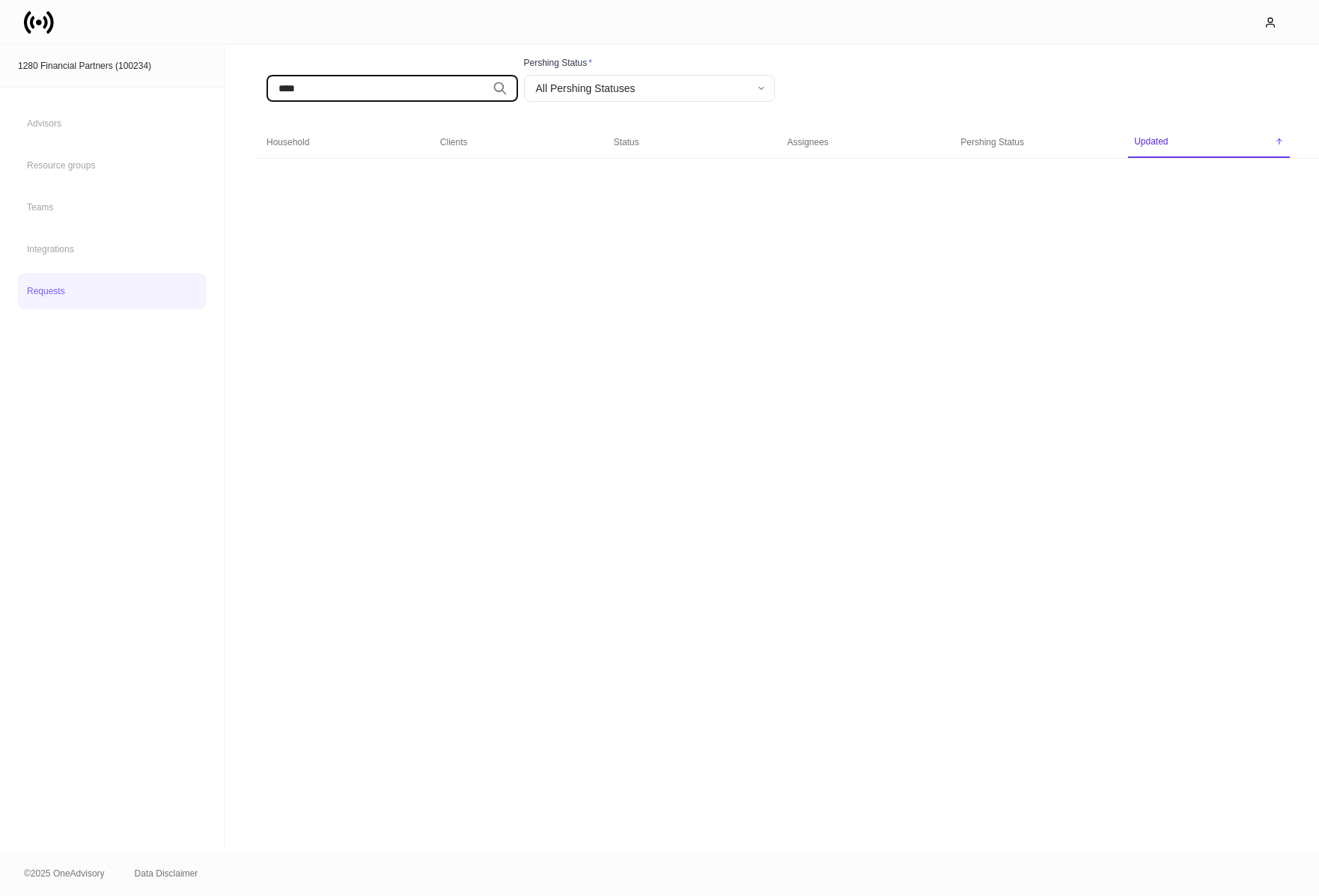 type on "****" 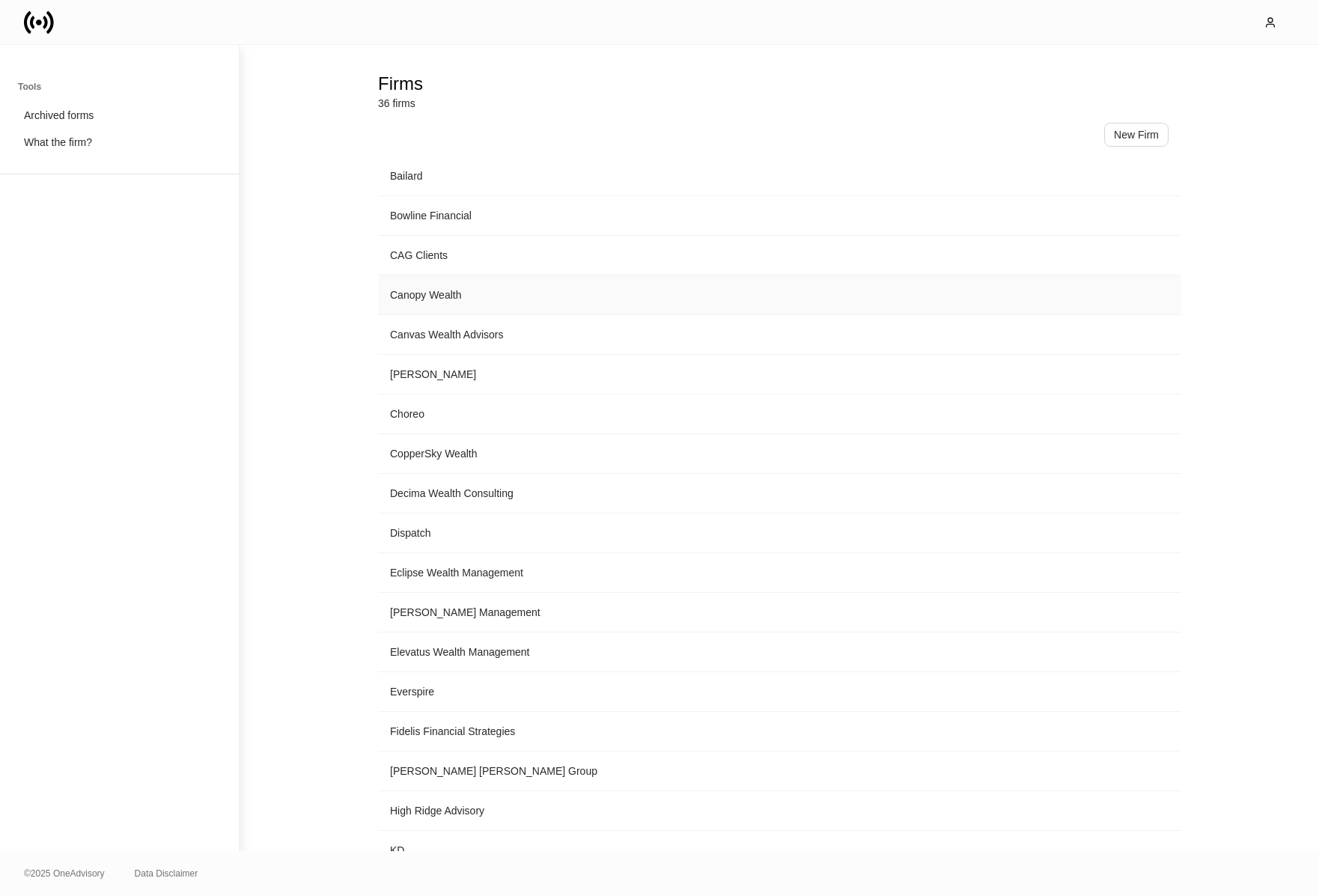 scroll, scrollTop: 243, scrollLeft: 0, axis: vertical 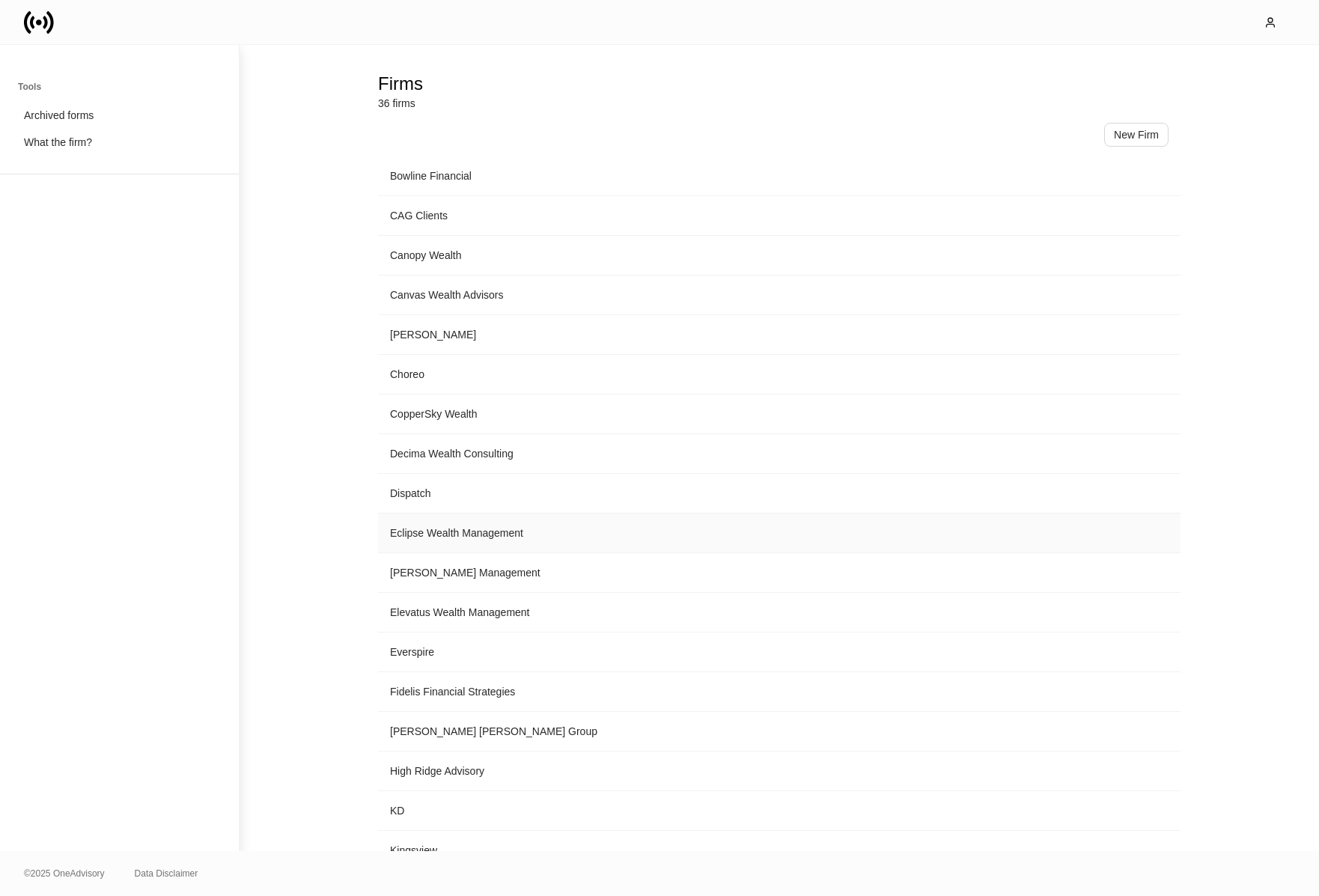 click on "Eclipse Wealth Management" at bounding box center [779, 533] 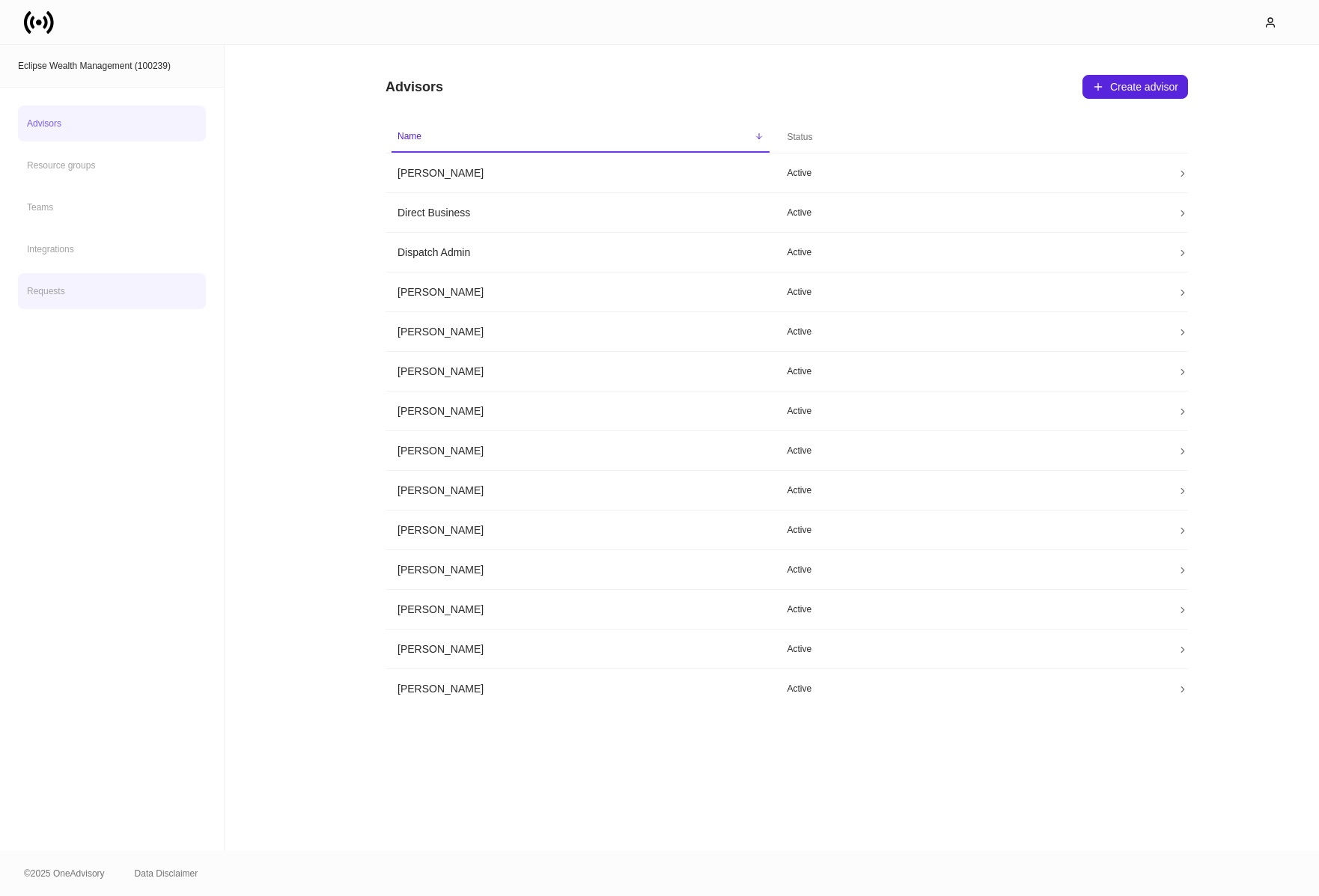 click on "Requests" at bounding box center [112, 291] 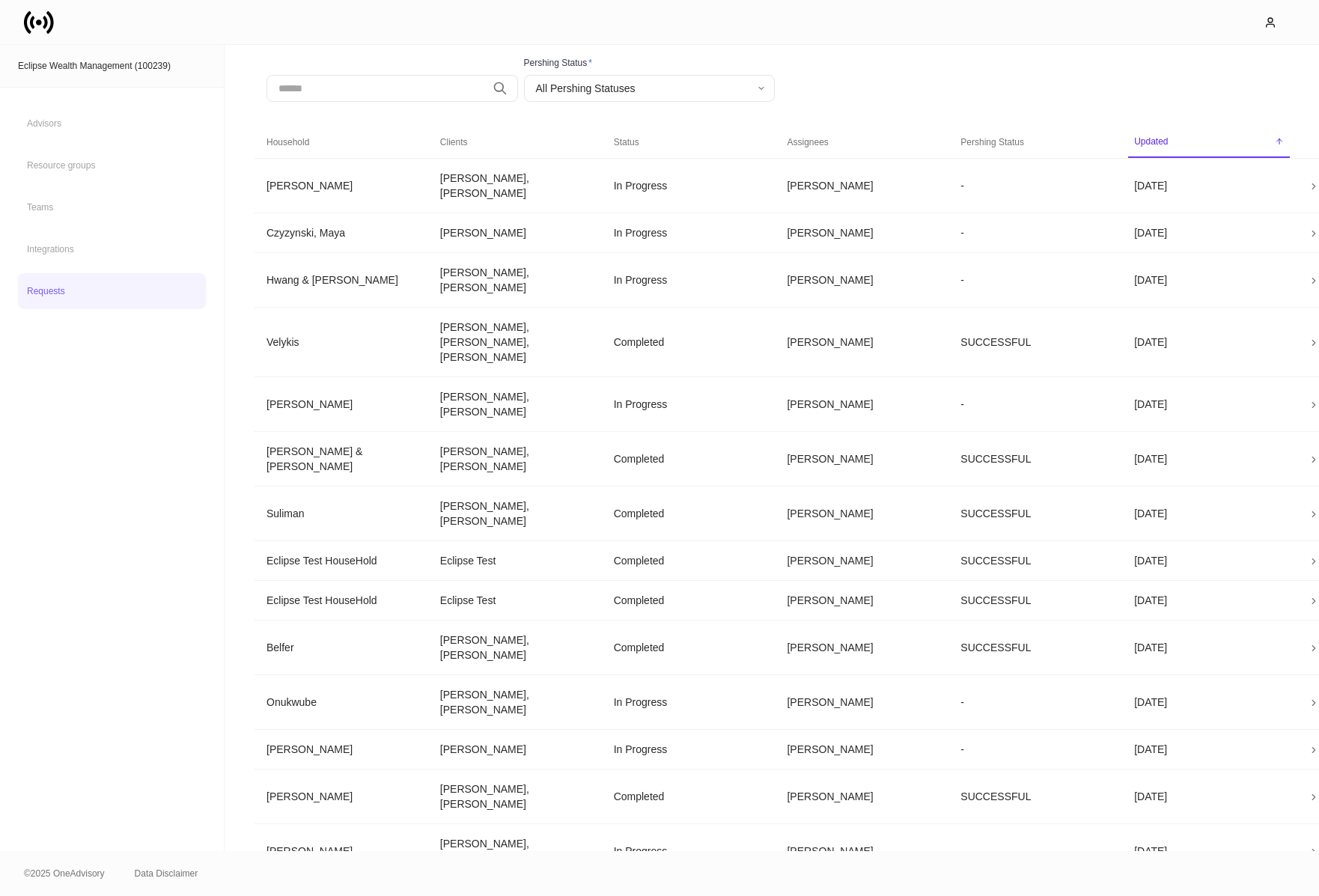 click at bounding box center [377, 88] 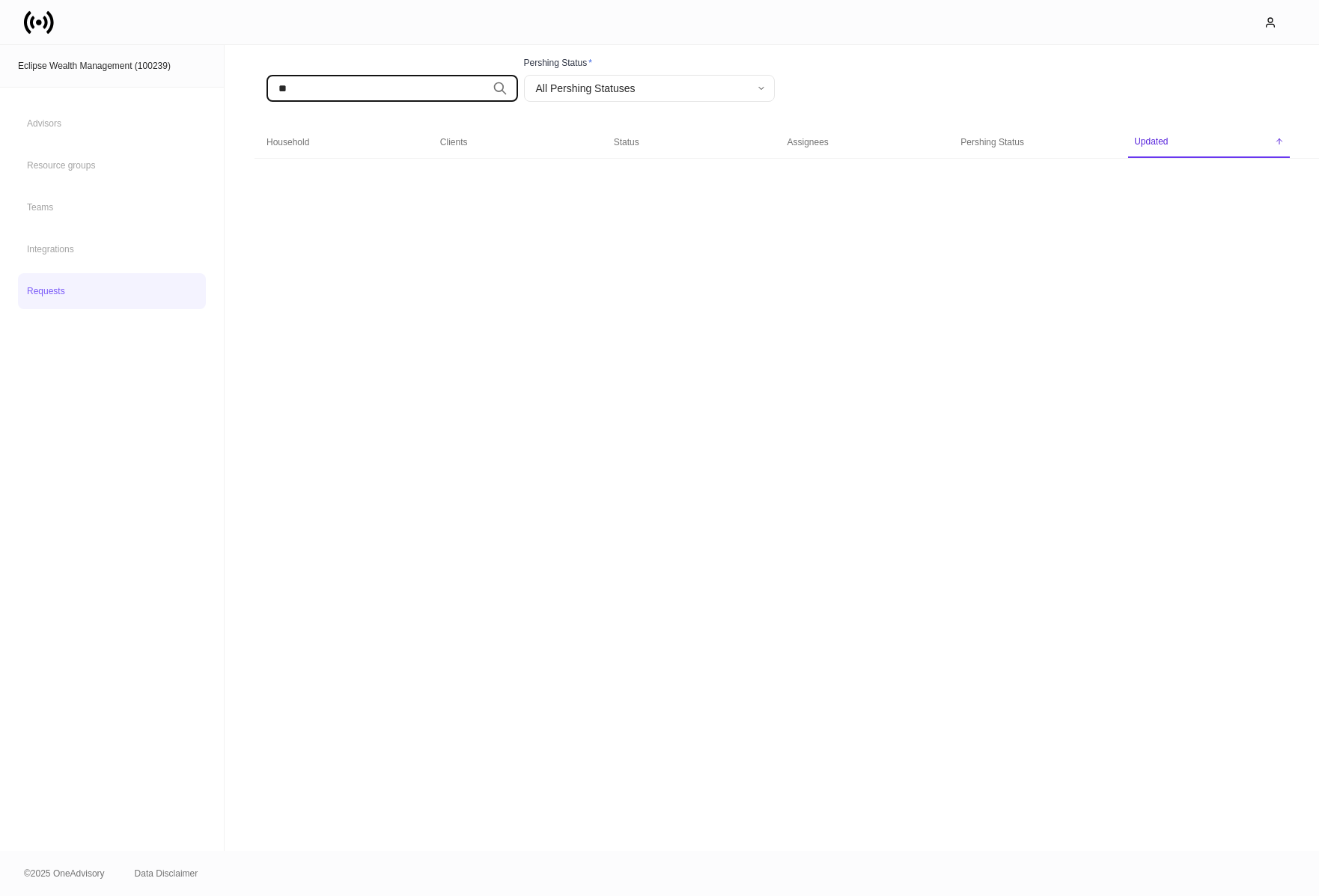 type on "*" 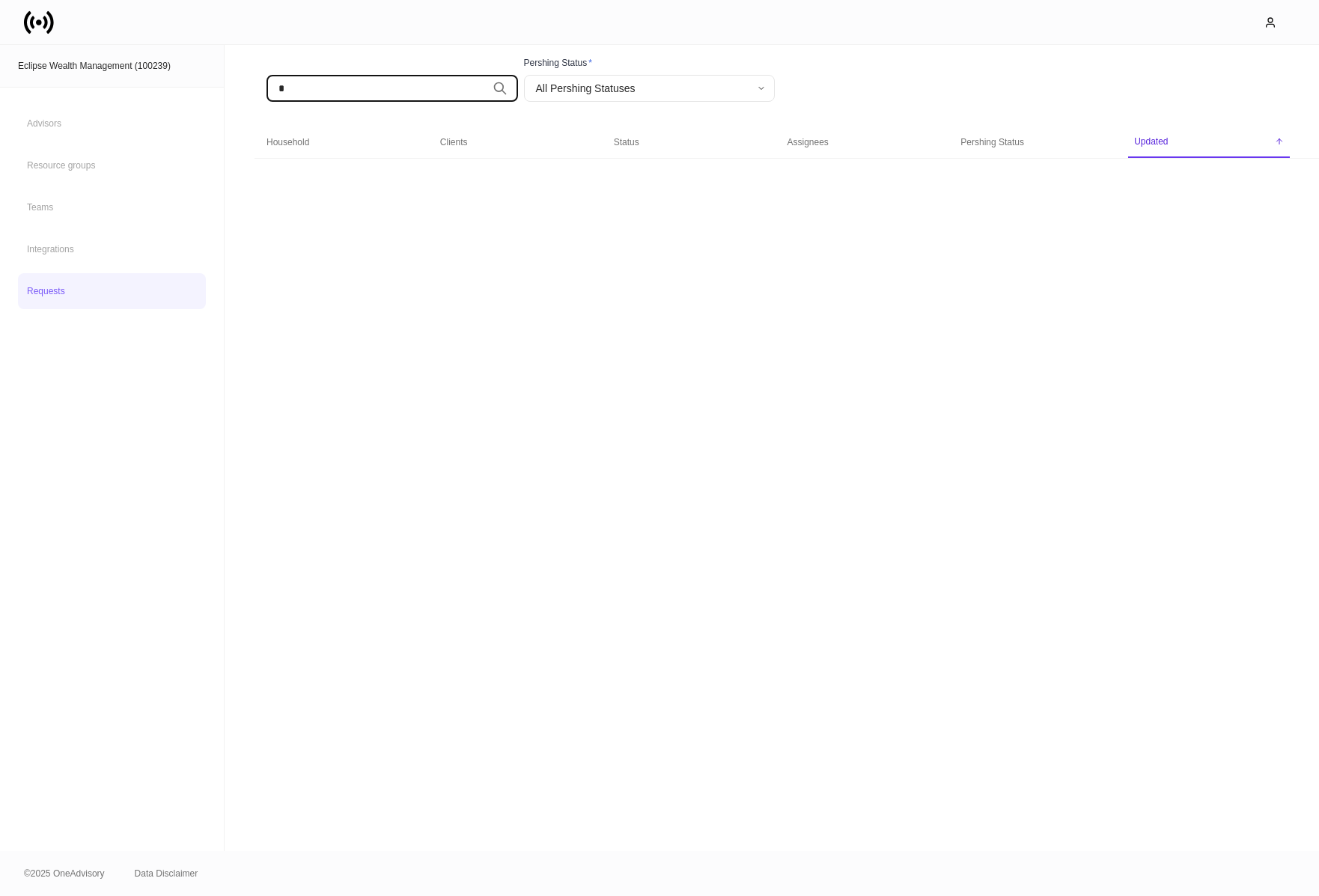 type 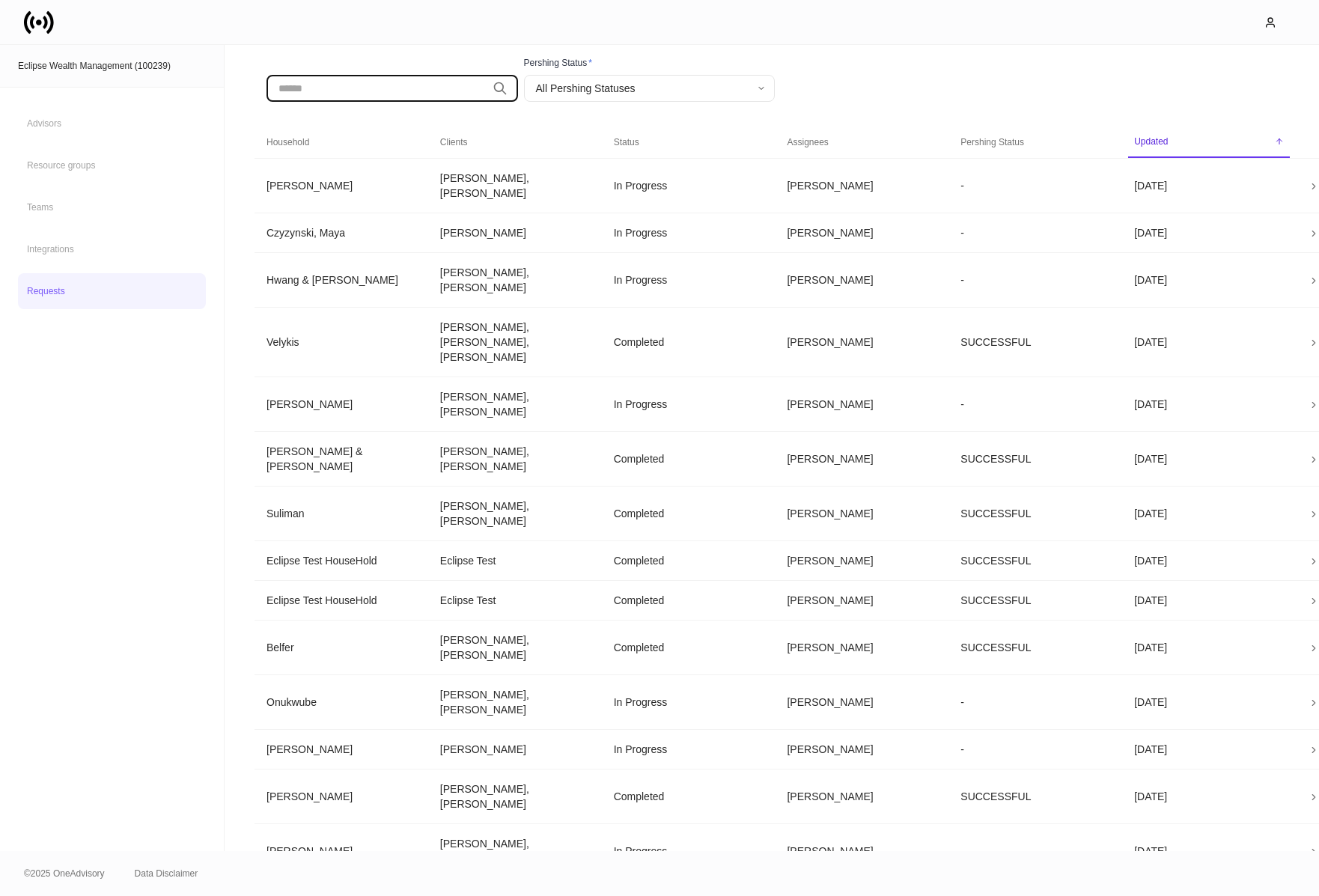 click on "​ Pershing Status * All Pershing Statuses ​ Household Clients Status Assignees Pershing Status Updated sorted descending   Napolitano Max Napolitano, Rachael Napolitano In Progress Mitchell Benedon - Yesterday Czyzynski, Maya Maya Czyzynski In Progress Maya Czyzynski - Yesterday Hwang & McFarland Min Hwang, Thomas McFarland In Progress Mitchell Benedon - Yesterday Velykis Thomas Velykis, Brayden Velykis, Michelle Velykis Completed Mitchell Benedon SUCCESSFUL Yesterday Martin Doris Martin, Gregg Martin In Progress Gregg Martin - Today Delevie & Shepard Brian Delevie, Rene Shepard Completed Mitchell Benedon SUCCESSFUL Today Suliman Pino Suliman, Shachar Watemberg Completed Mitchell Benedon SUCCESSFUL Today Eclipse Test HouseHold Eclipse Test Completed Sierra Froilan SUCCESSFUL Jun 6 Eclipse Test HouseHold Eclipse Test Completed Tim Smeal SUCCESSFUL Jun 6 Belfer Robert Belfer, Gail Belfer Completed Mitchell Benedon SUCCESSFUL Jun 30 Onukwube Ben Onukwube, Mirelle Onukwube In Progress Ben Onukwube - Jun 29 -" at bounding box center [772, 448] 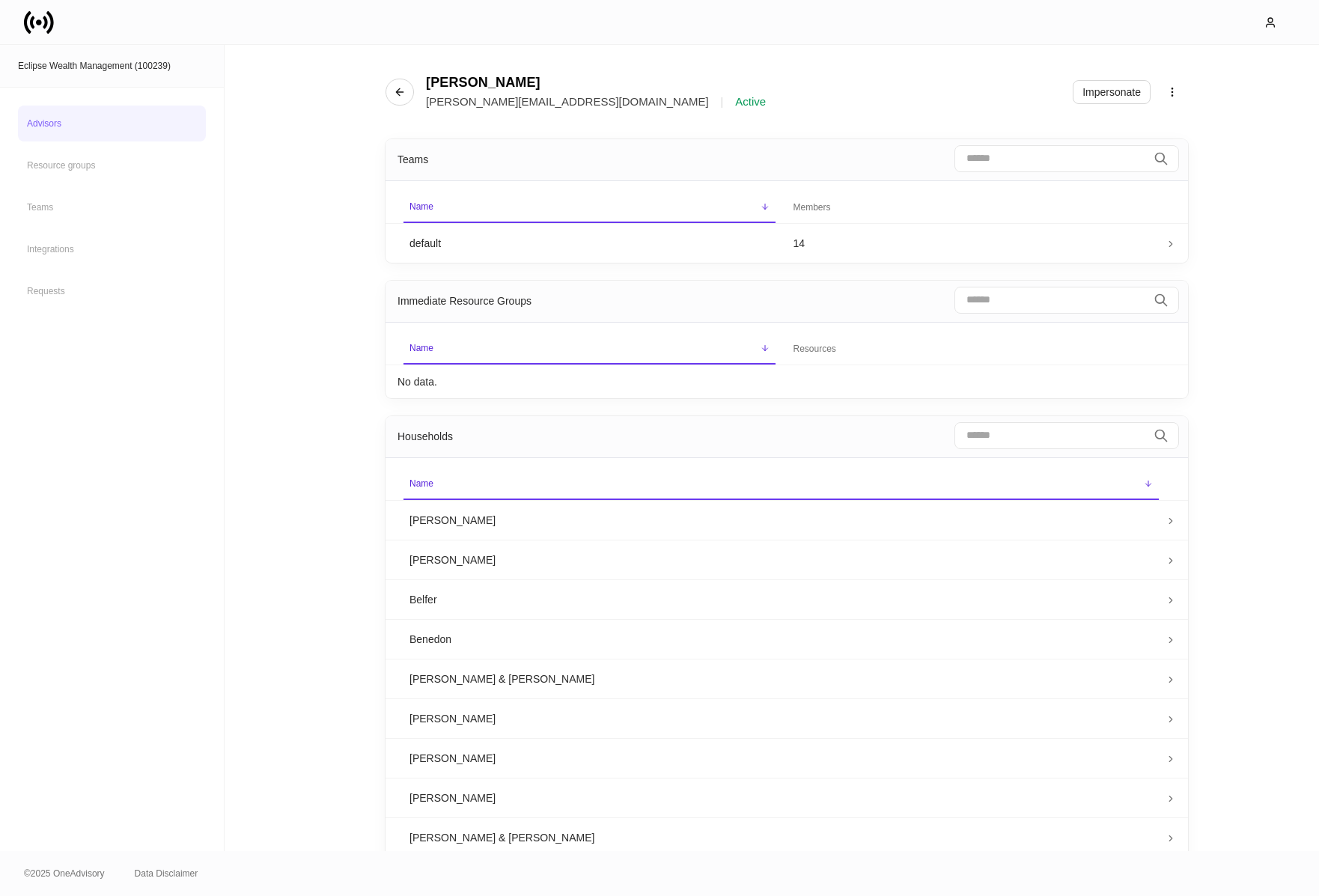 scroll, scrollTop: 0, scrollLeft: 0, axis: both 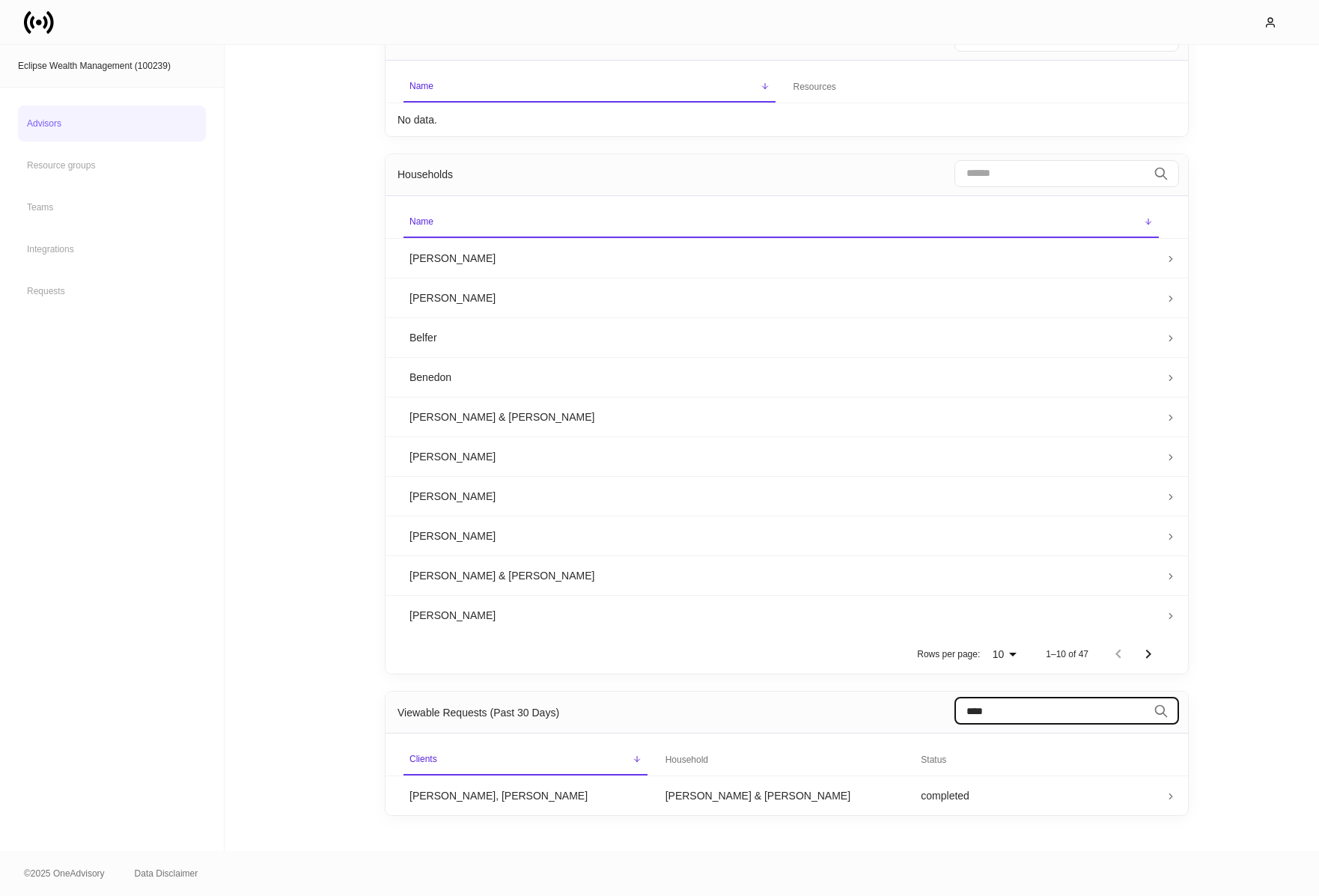 click on "Advisors" at bounding box center [112, 124] 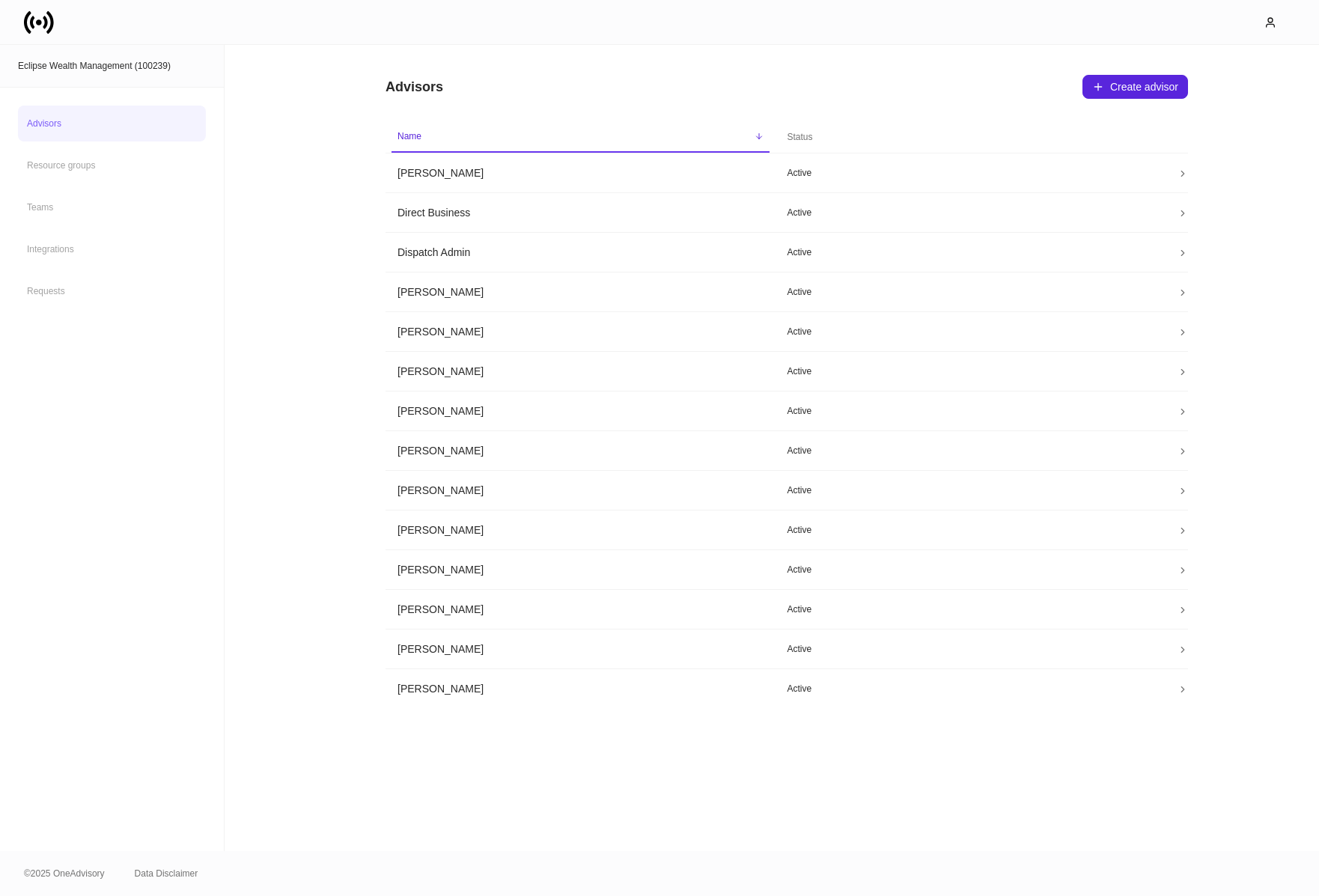scroll, scrollTop: 0, scrollLeft: 0, axis: both 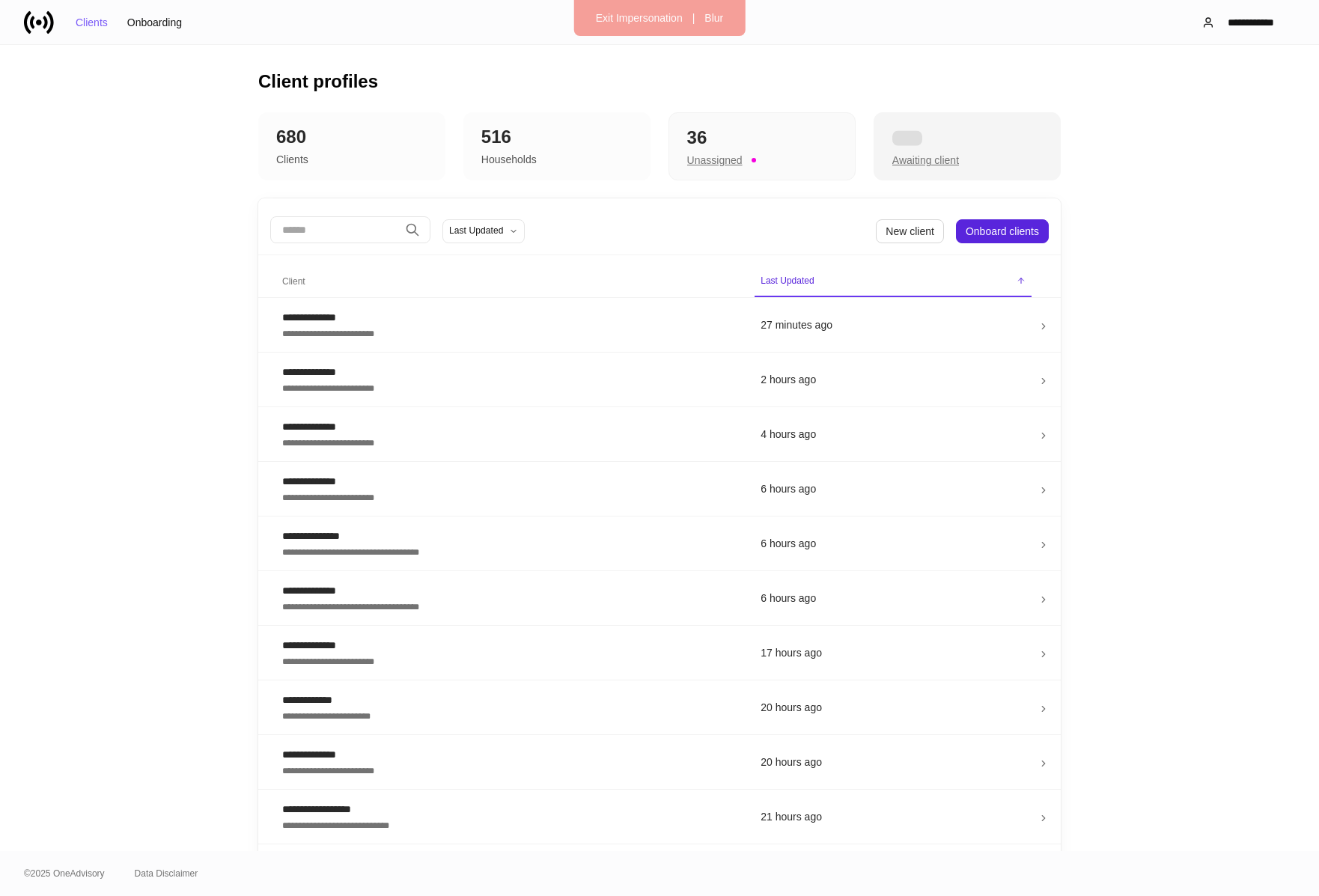 click at bounding box center [967, 138] 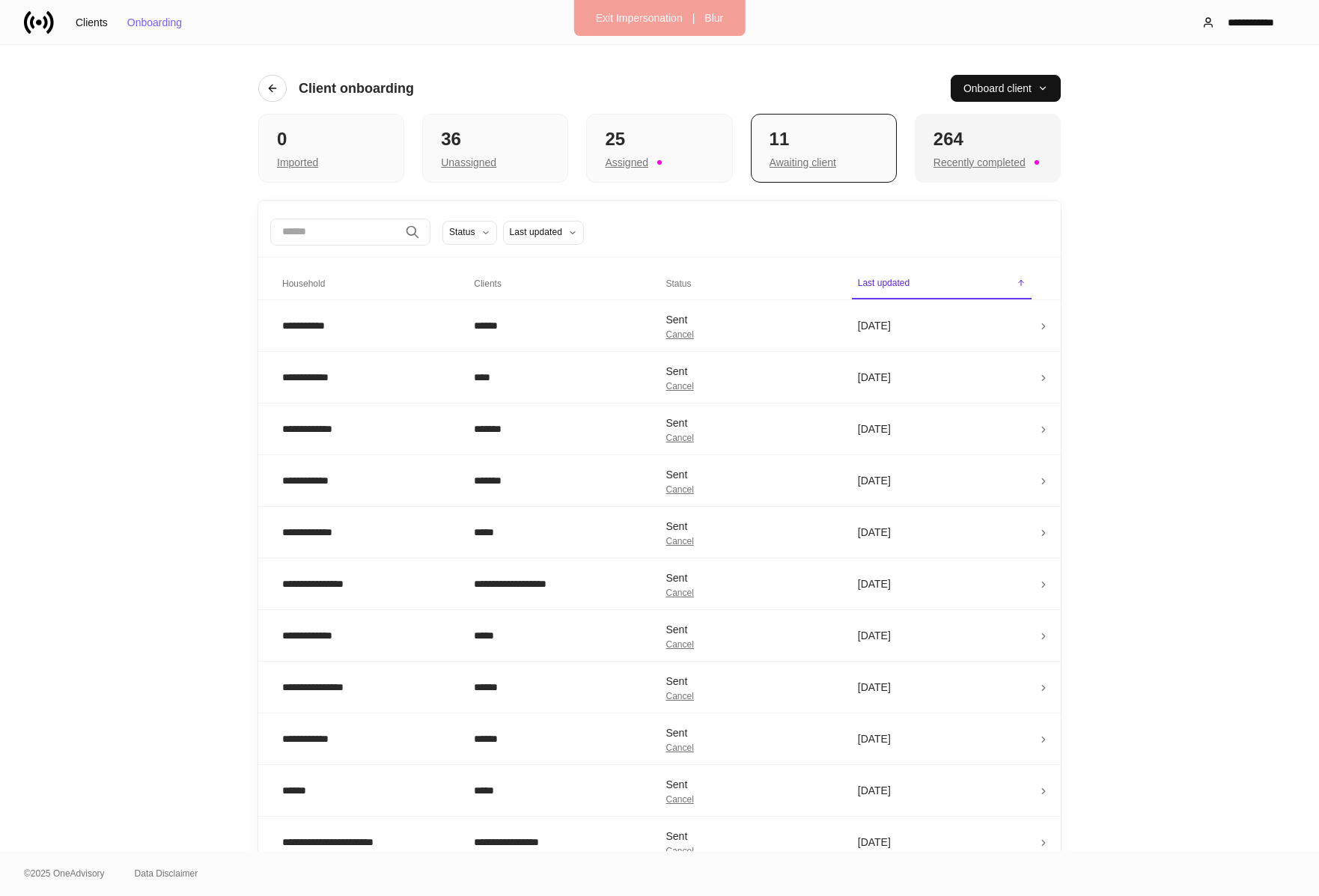 click on "Recently completed" at bounding box center (979, 162) 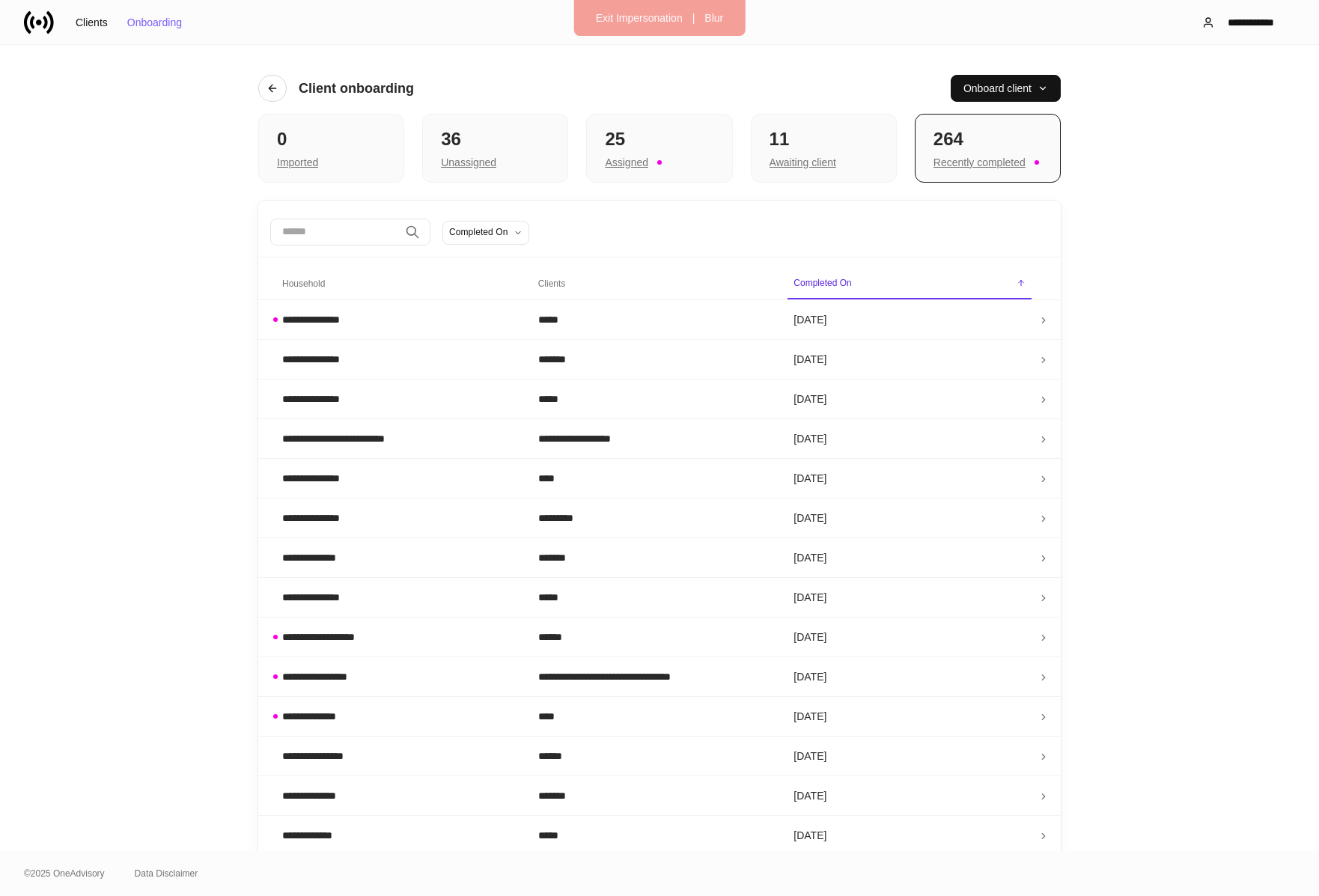 click on "**********" at bounding box center (660, 448) 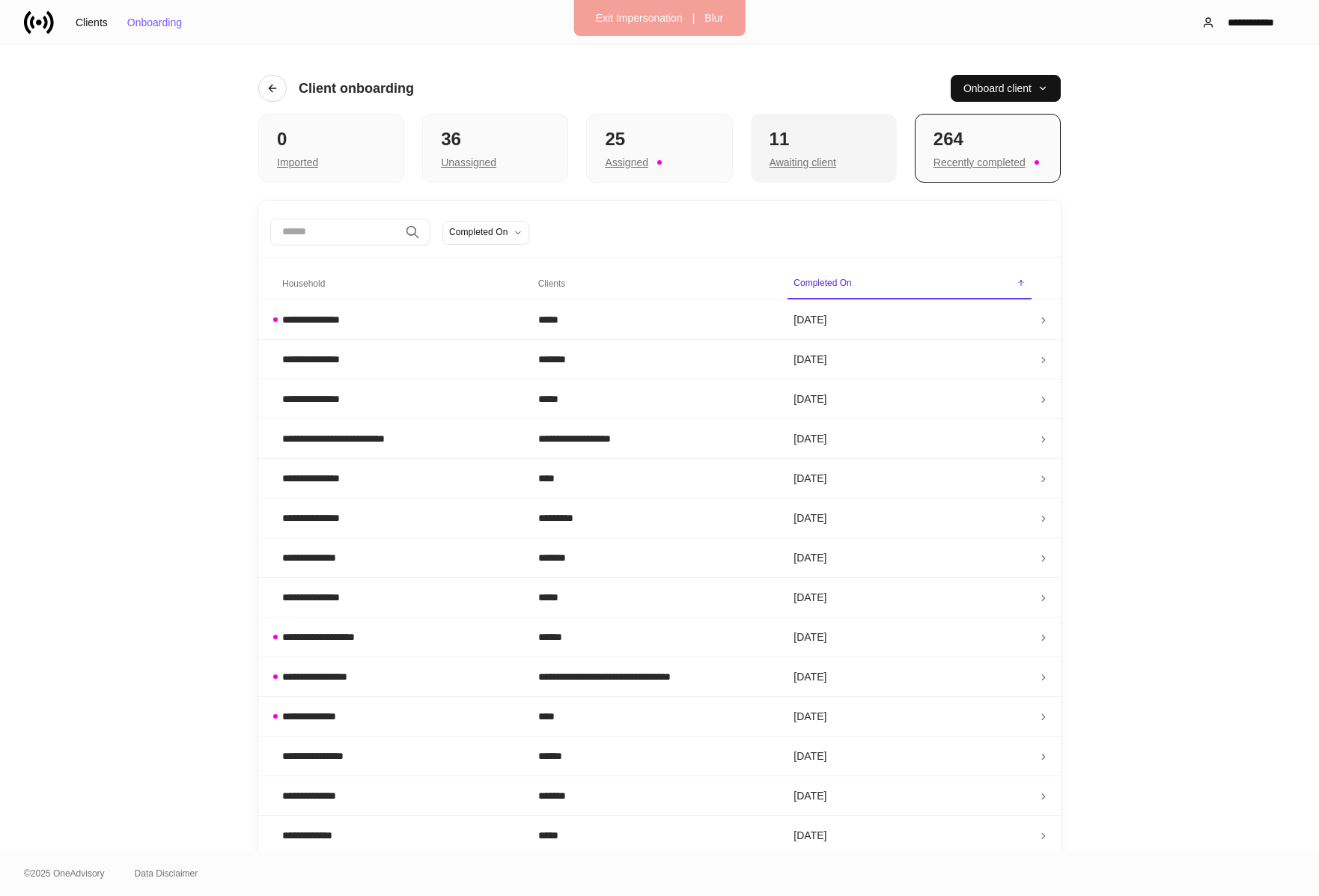 click on "Awaiting client" at bounding box center (802, 162) 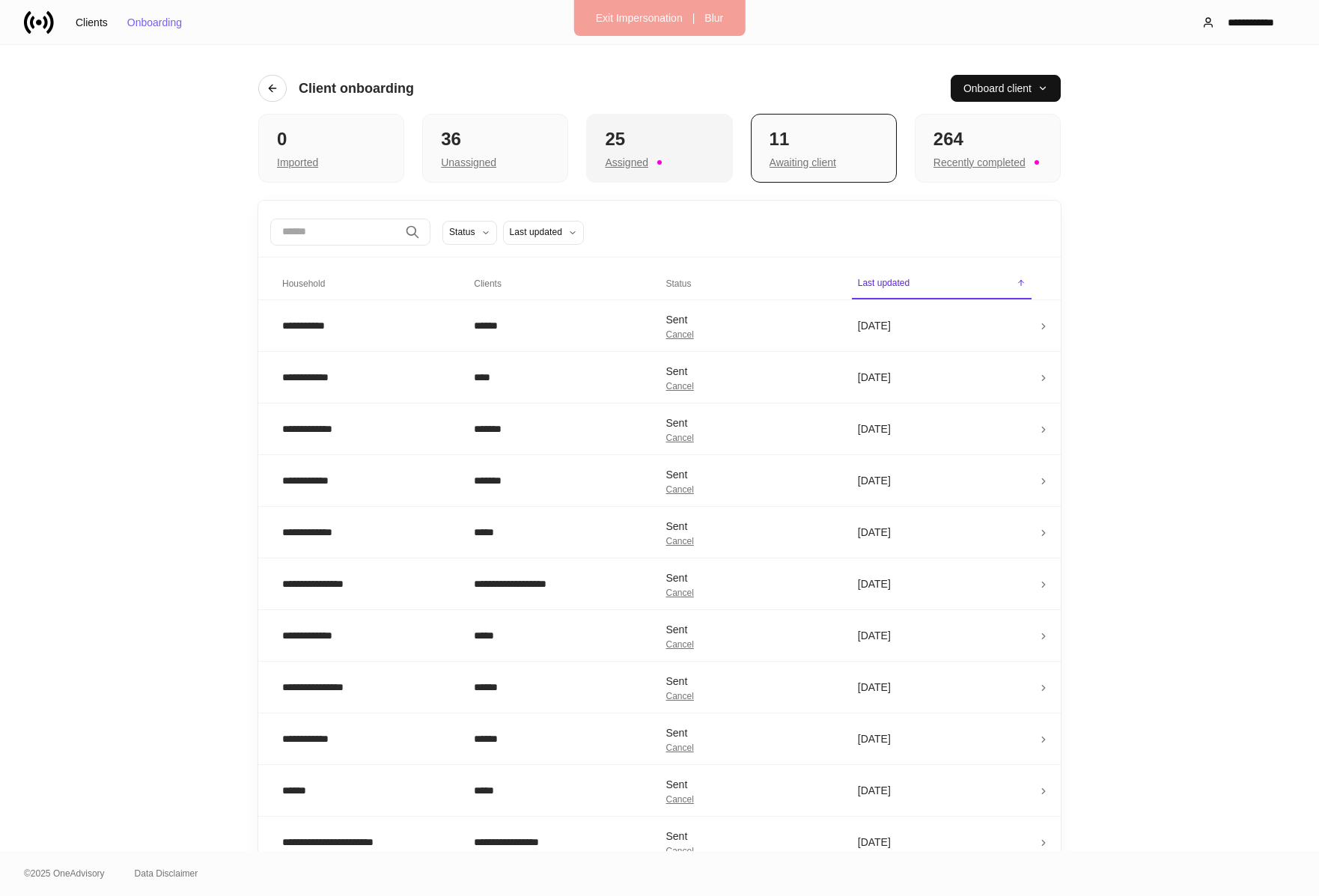 click on "Assigned" at bounding box center [659, 161] 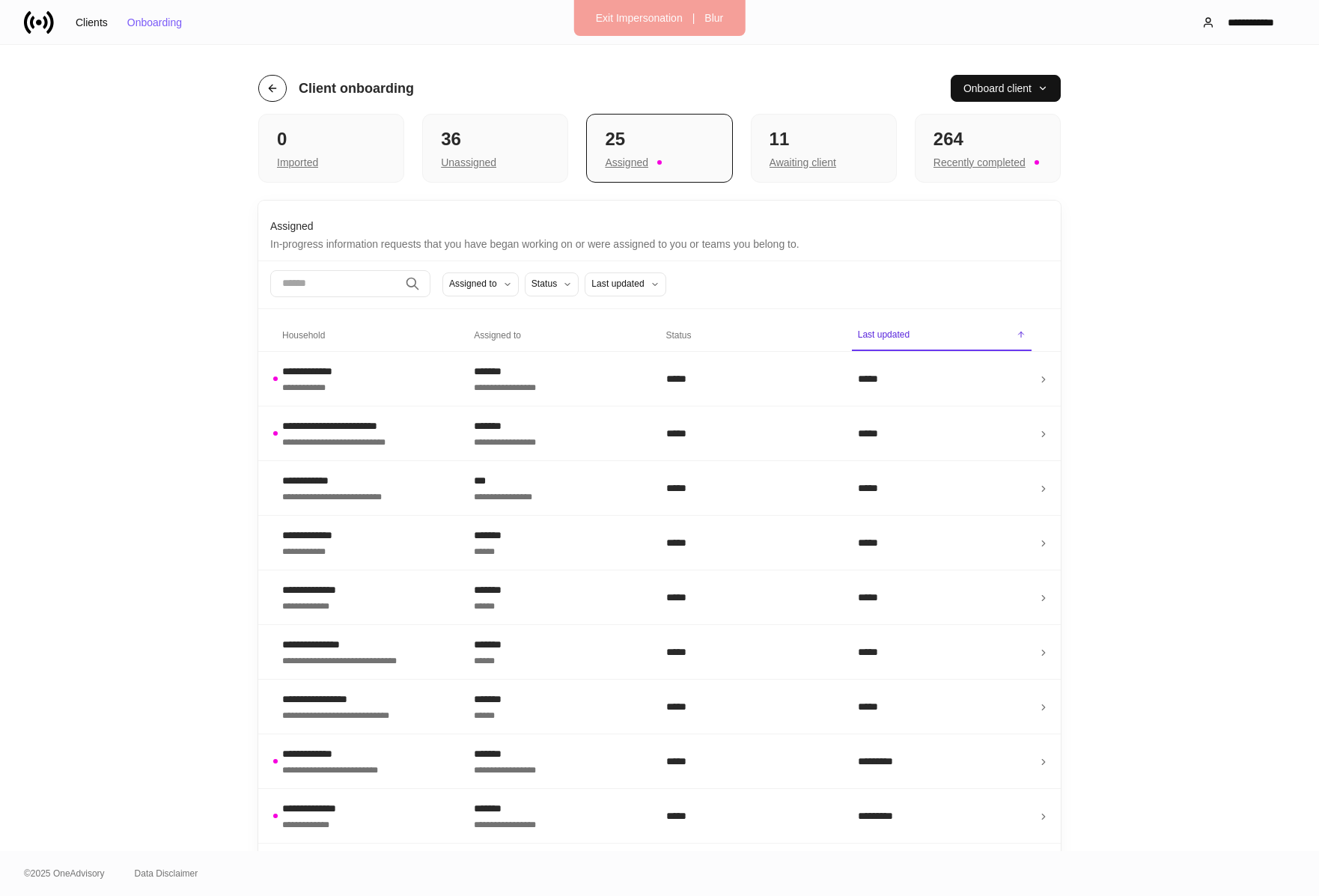 click 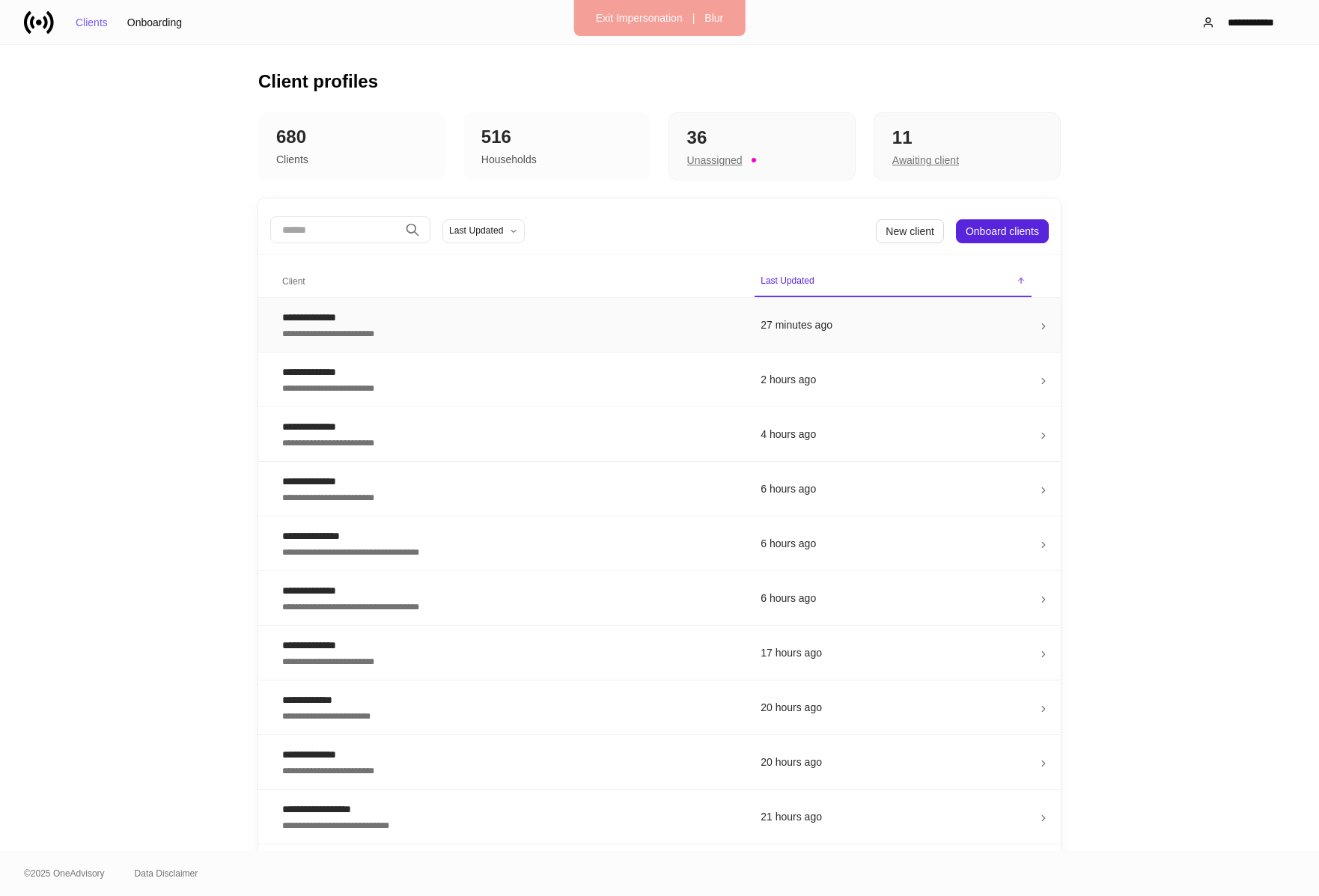 click on "**********" at bounding box center (509, 325) 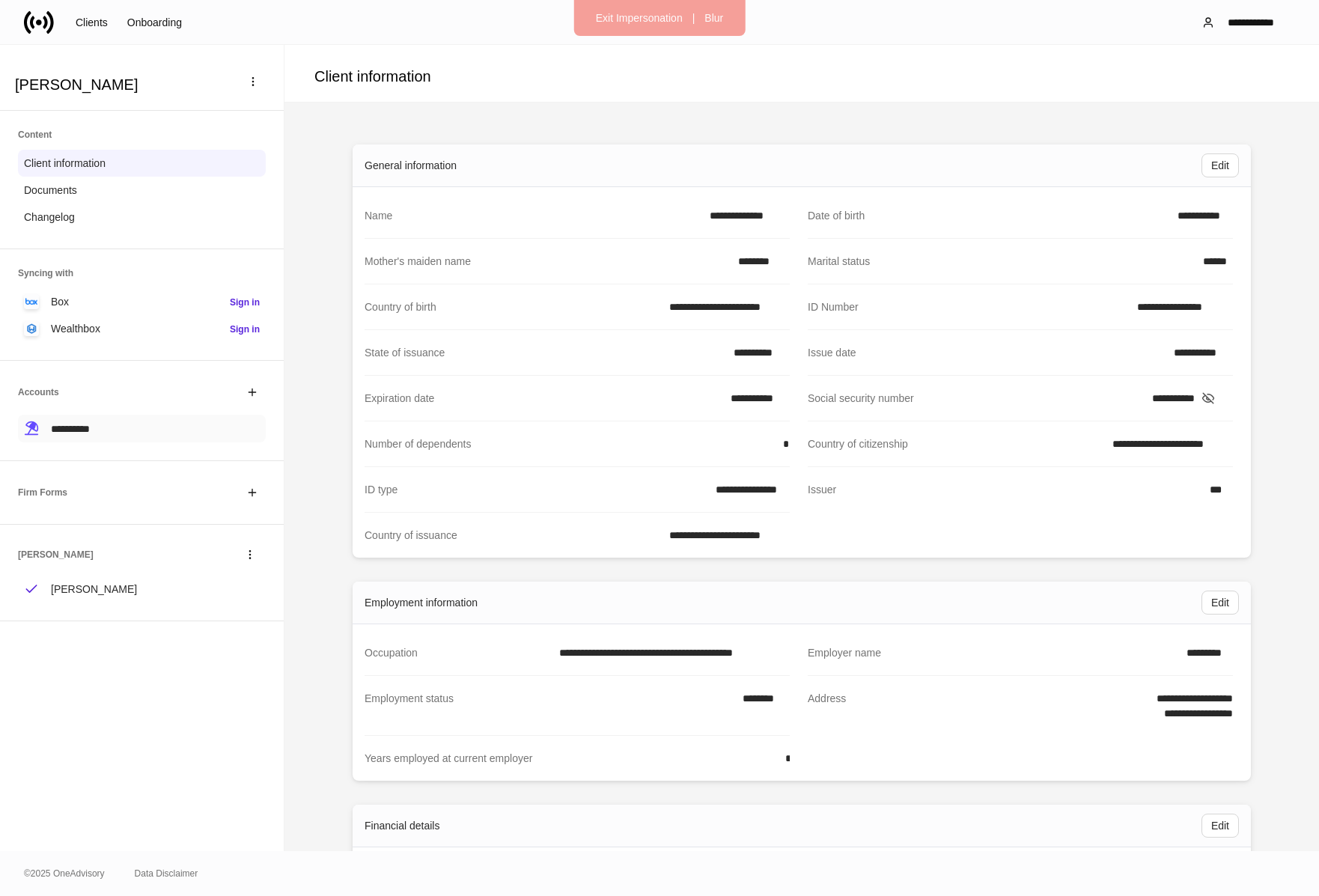 click on "**********" at bounding box center [141, 428] 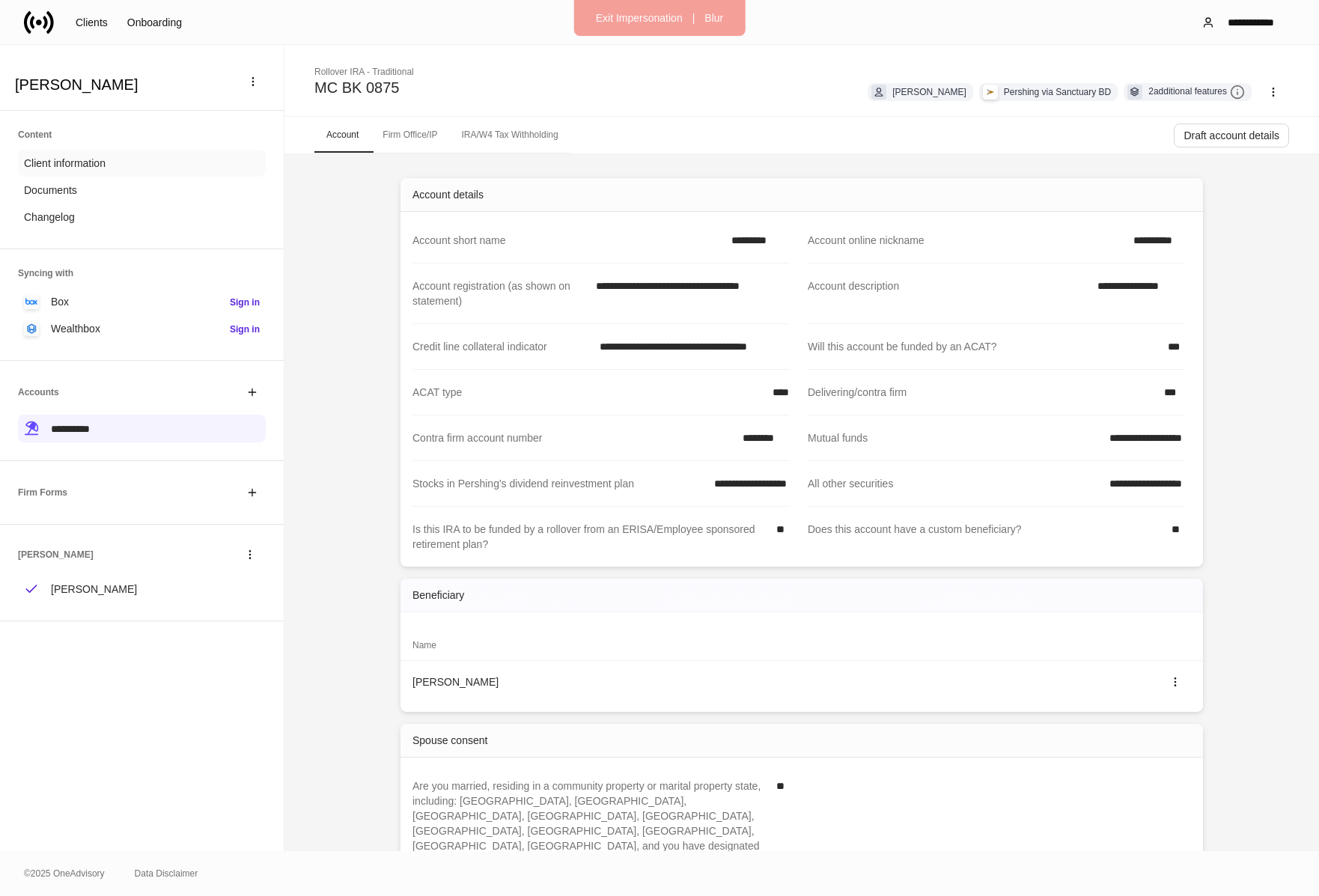 click on "Client information" at bounding box center (141, 163) 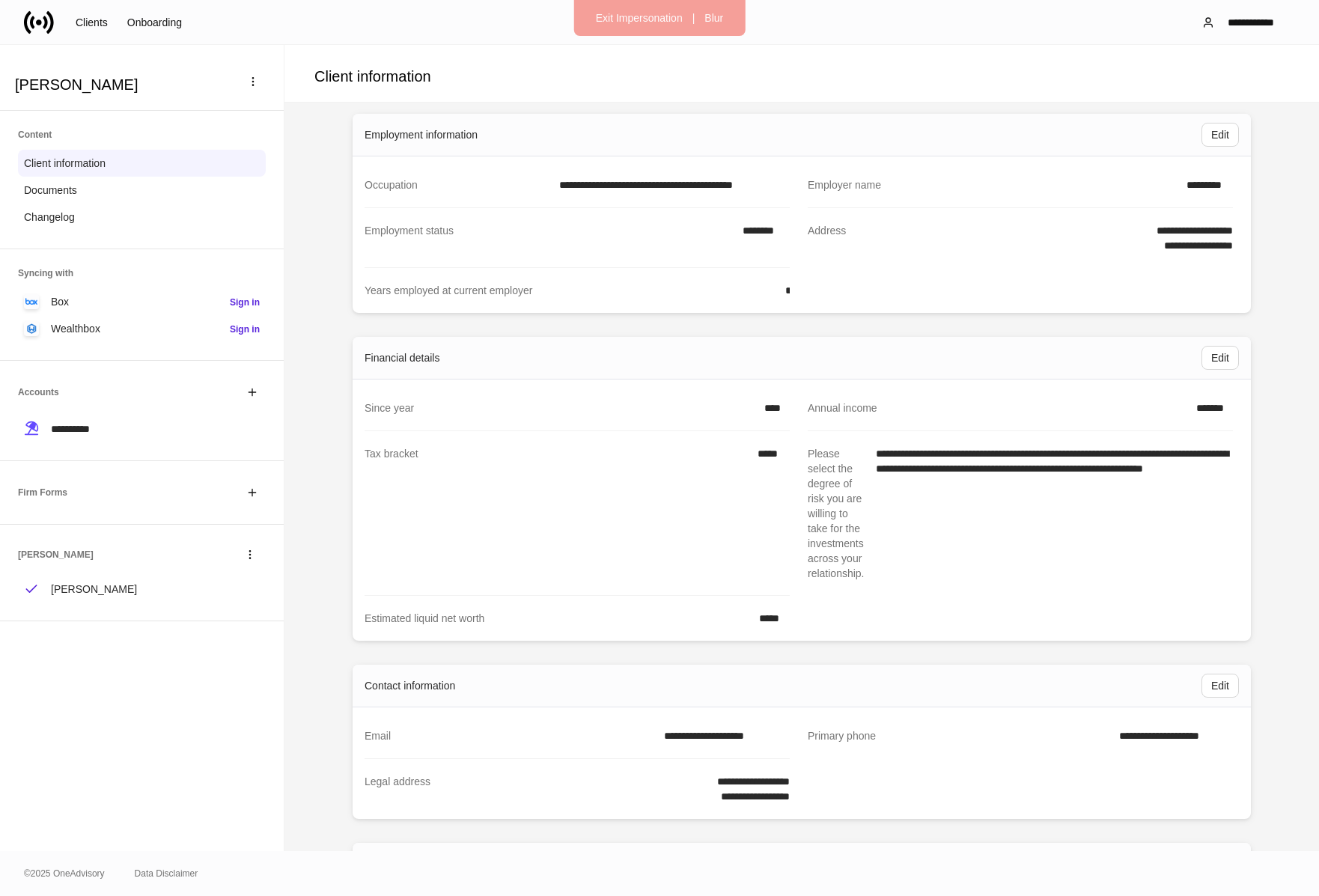 scroll, scrollTop: 474, scrollLeft: 0, axis: vertical 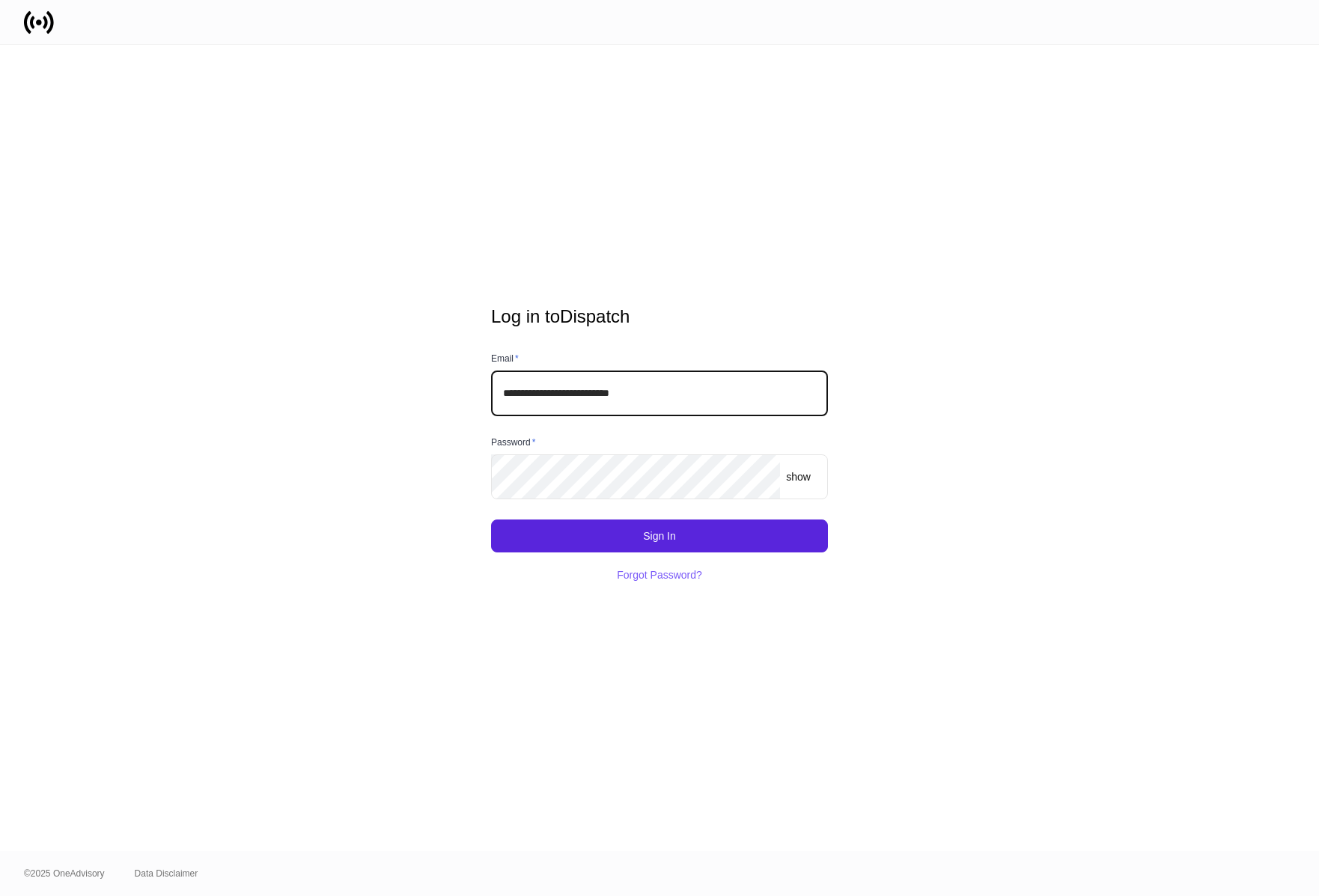 click on "**********" at bounding box center [660, 393] 